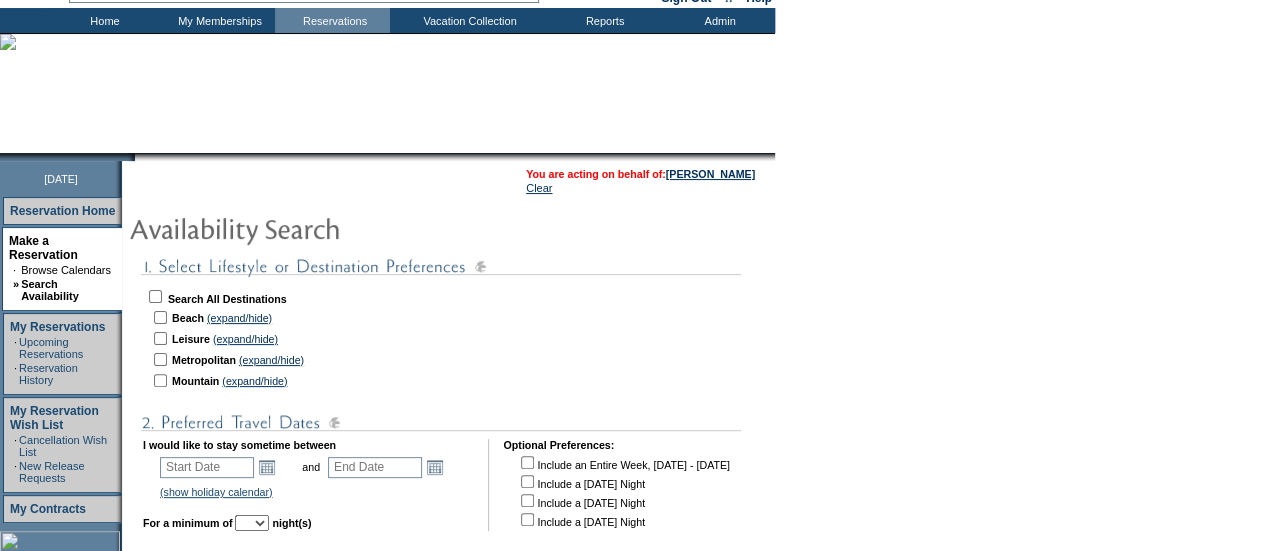 scroll, scrollTop: 123, scrollLeft: 0, axis: vertical 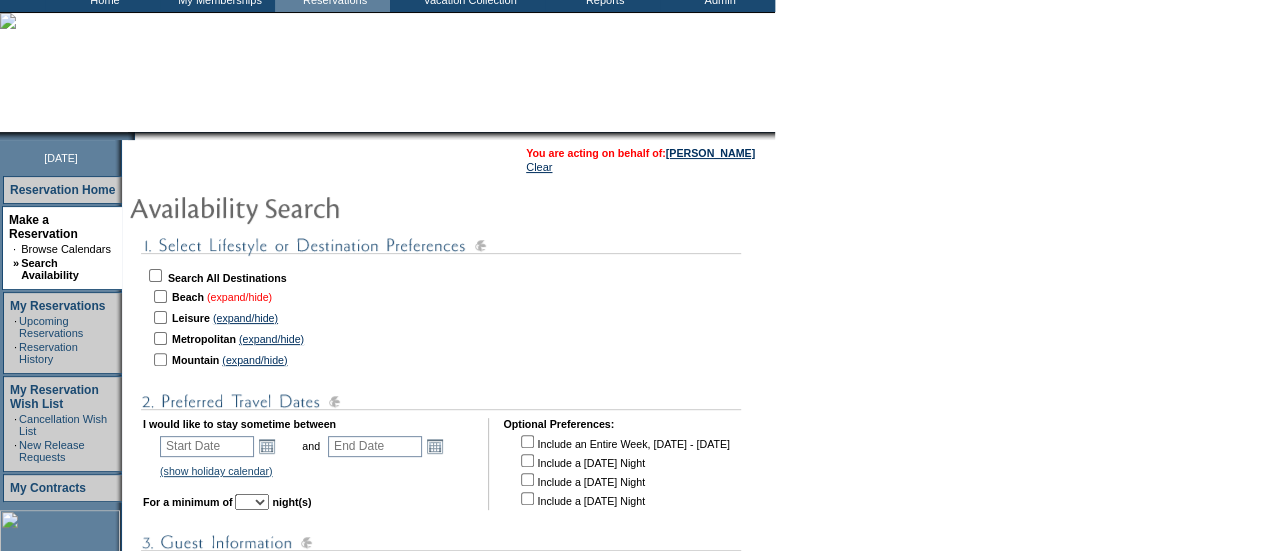 click on "(expand/hide)" at bounding box center [239, 297] 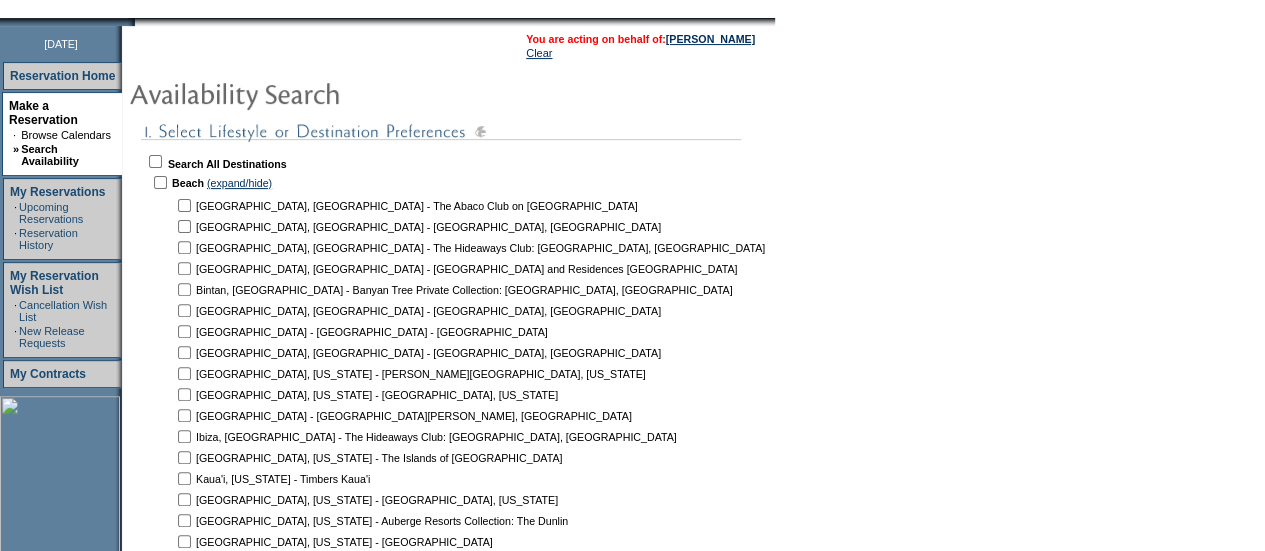 scroll, scrollTop: 238, scrollLeft: 0, axis: vertical 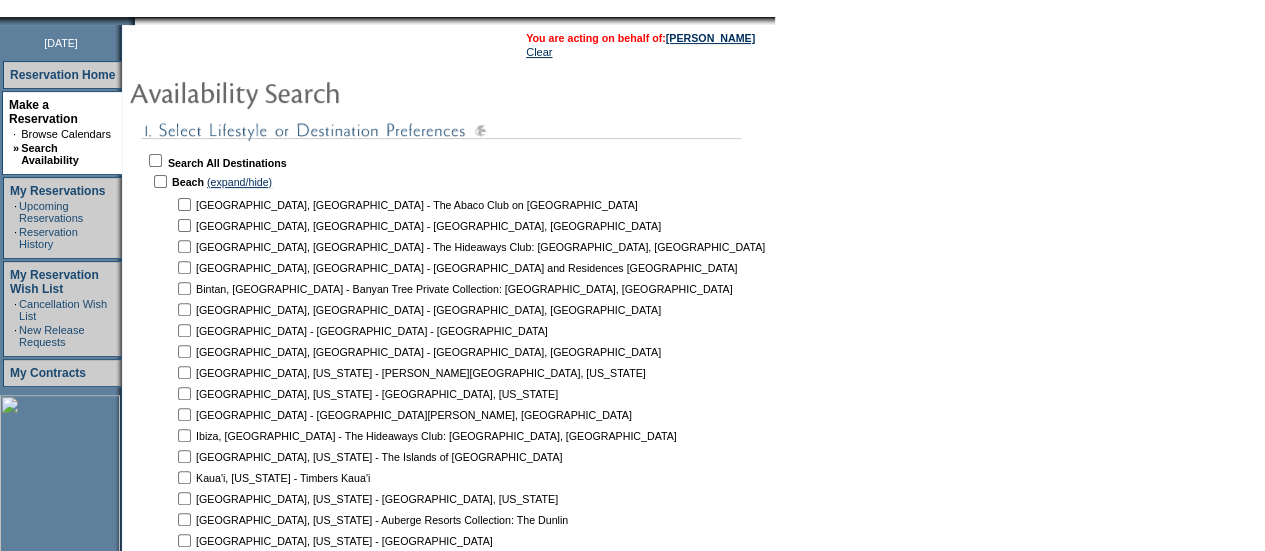 click at bounding box center [184, 204] 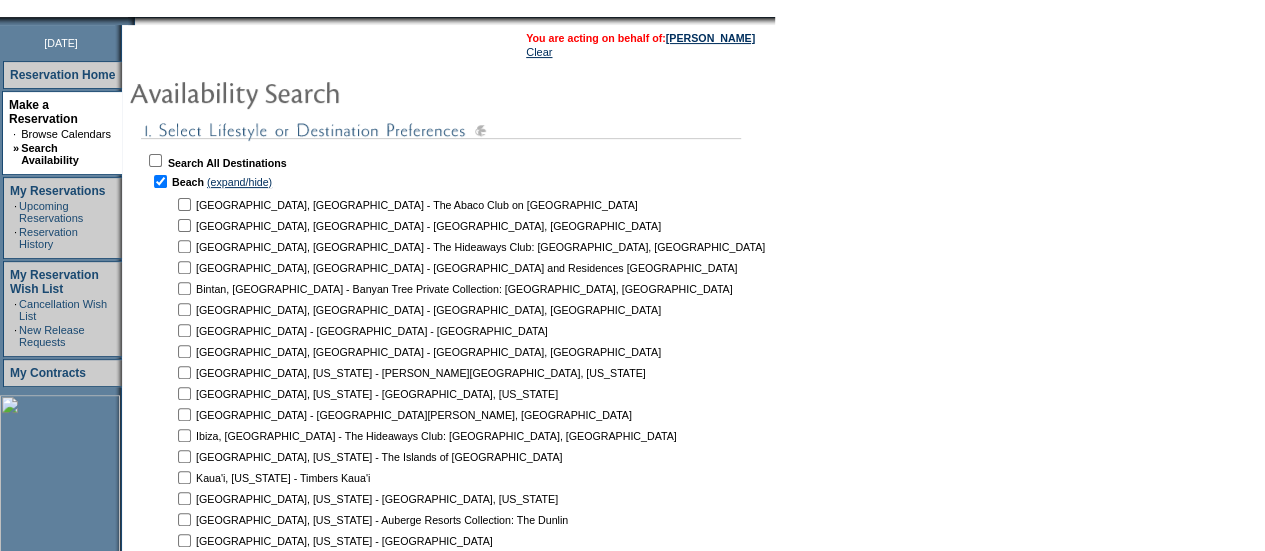 checkbox on "true" 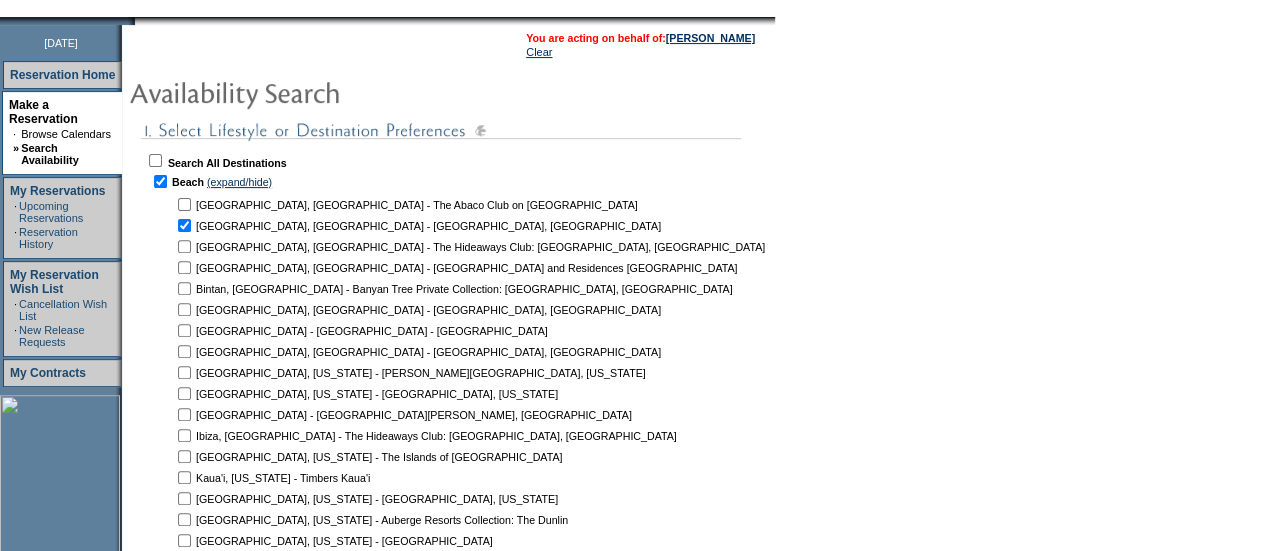 checkbox on "true" 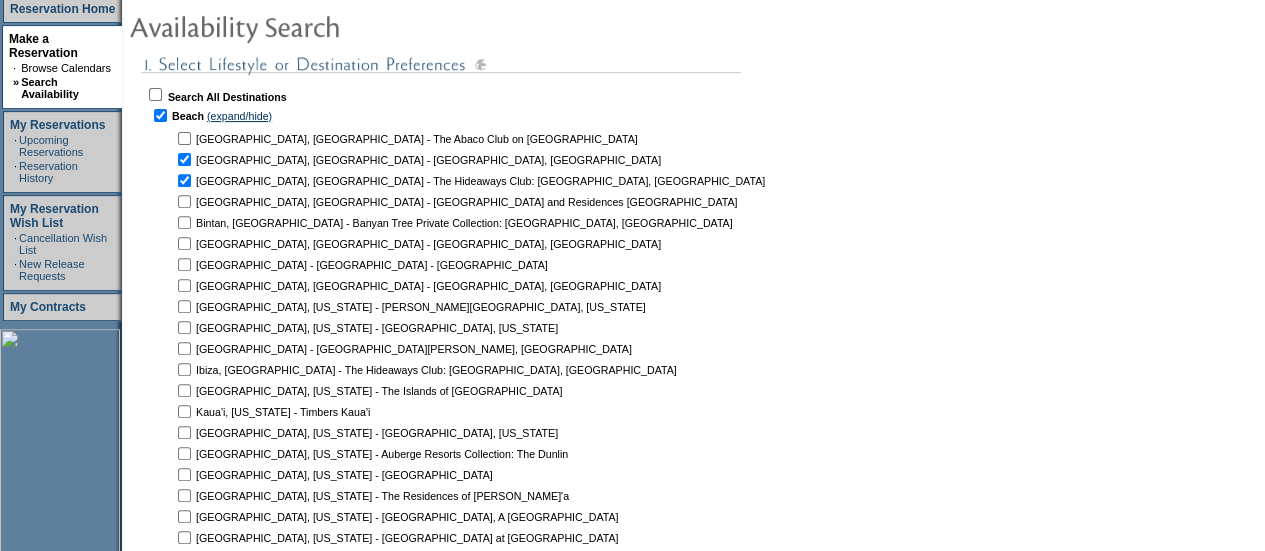 scroll, scrollTop: 307, scrollLeft: 0, axis: vertical 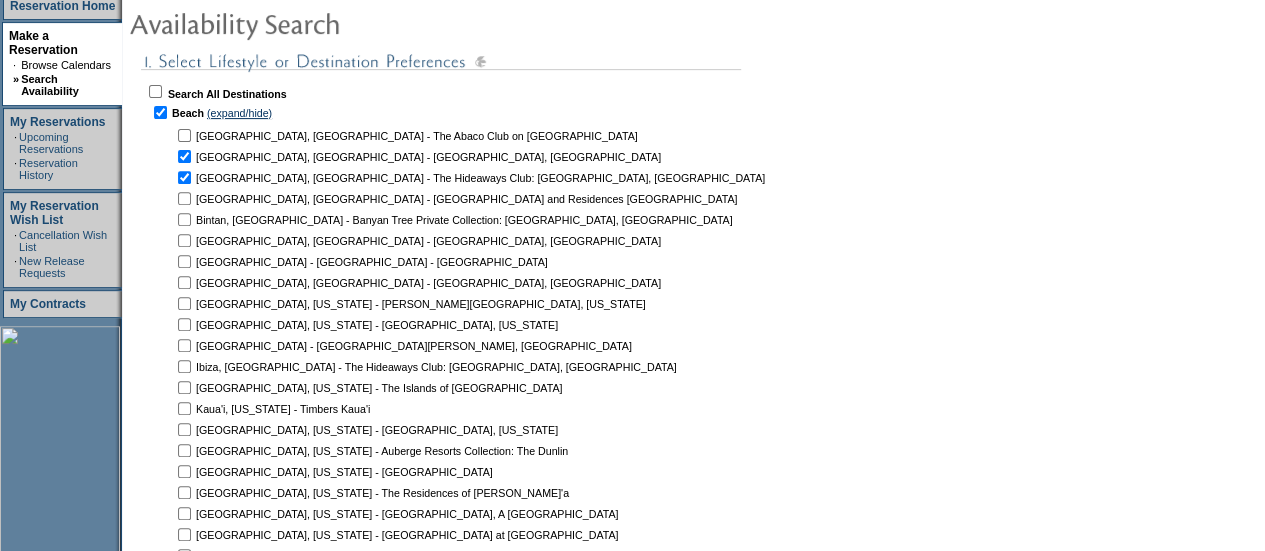 click at bounding box center [184, 135] 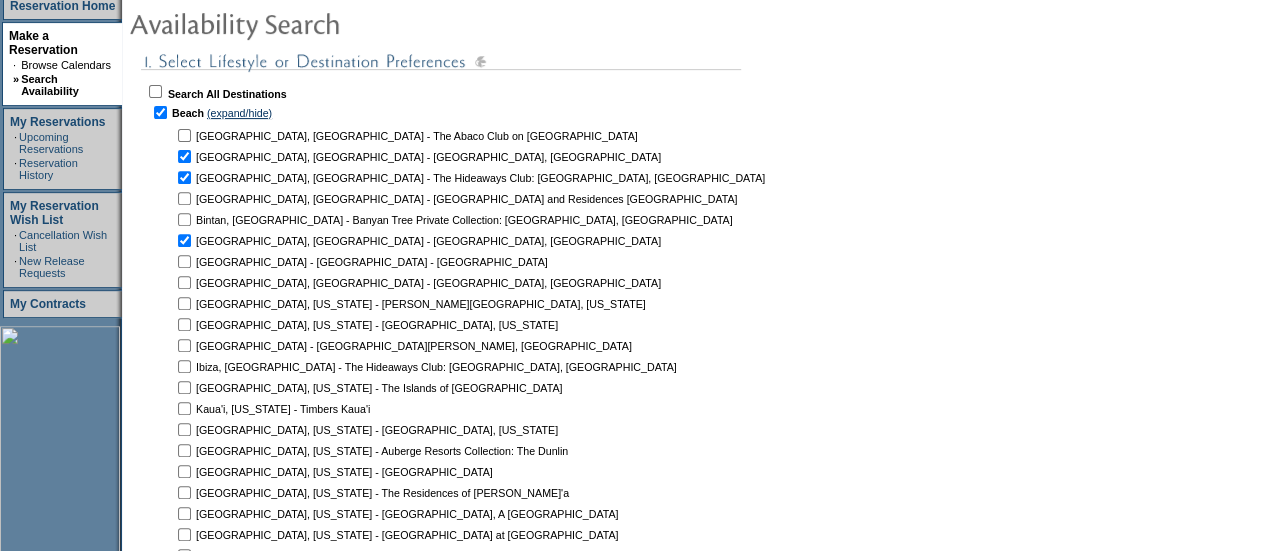 click at bounding box center [184, 135] 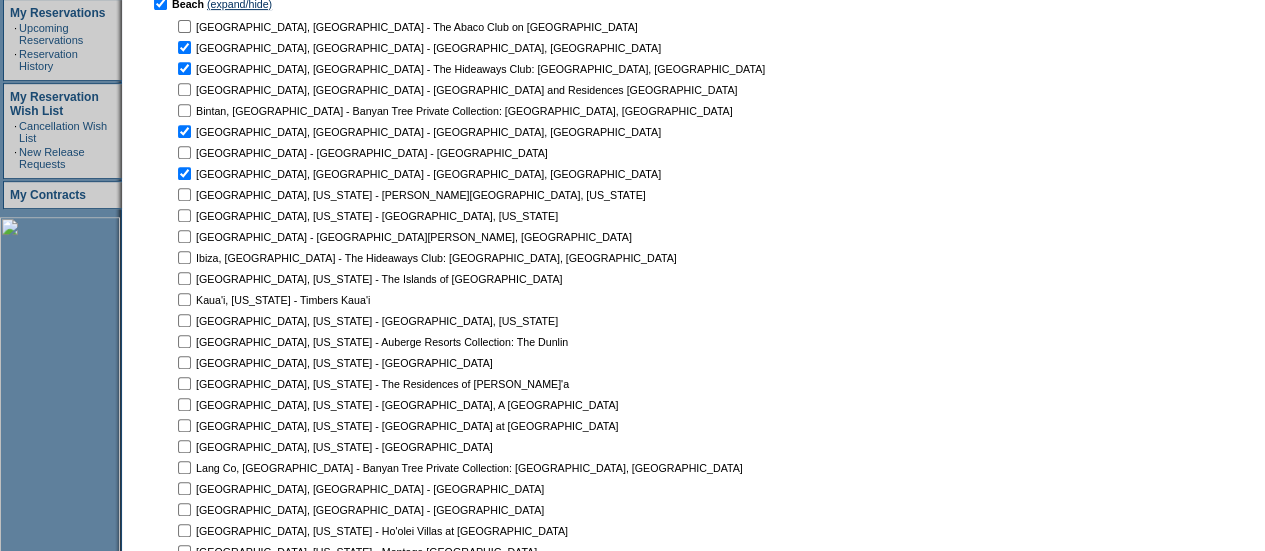 scroll, scrollTop: 417, scrollLeft: 0, axis: vertical 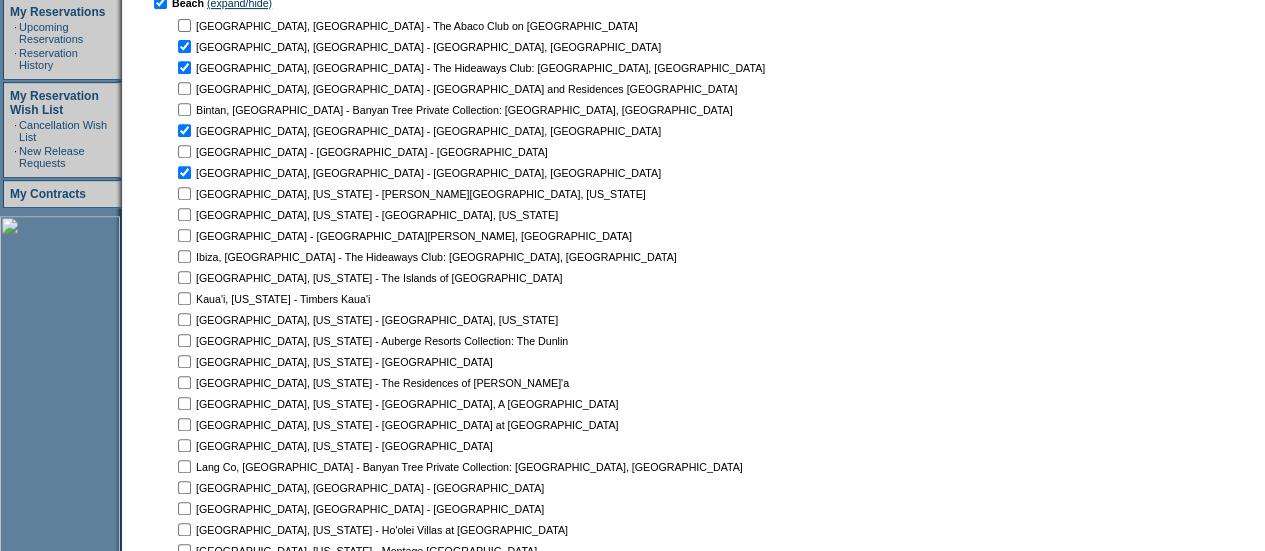 click at bounding box center [184, 25] 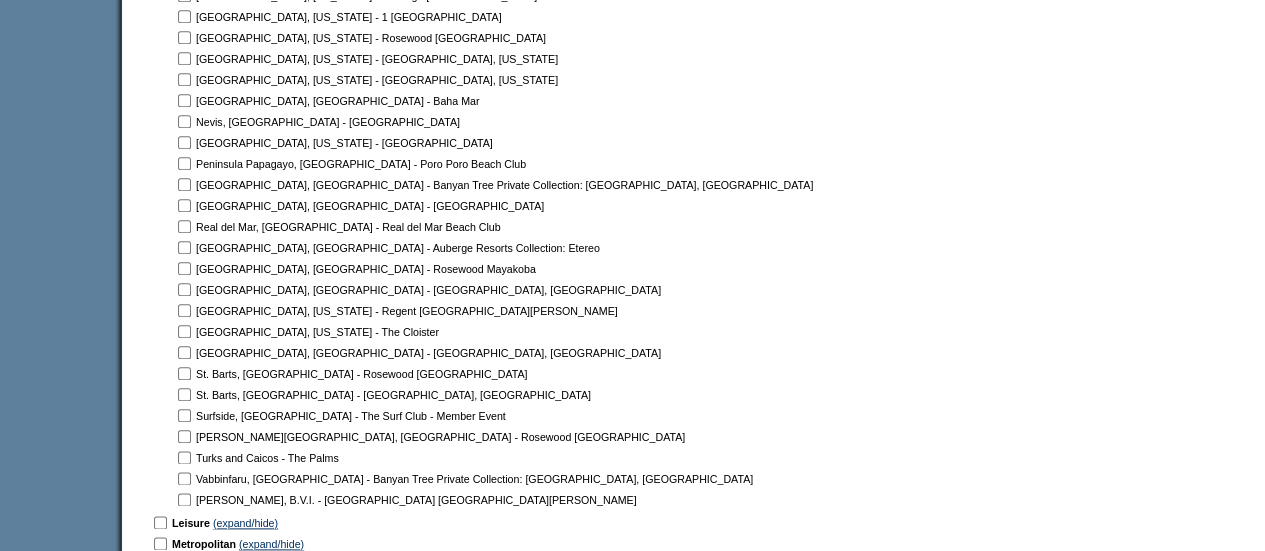 scroll, scrollTop: 973, scrollLeft: 0, axis: vertical 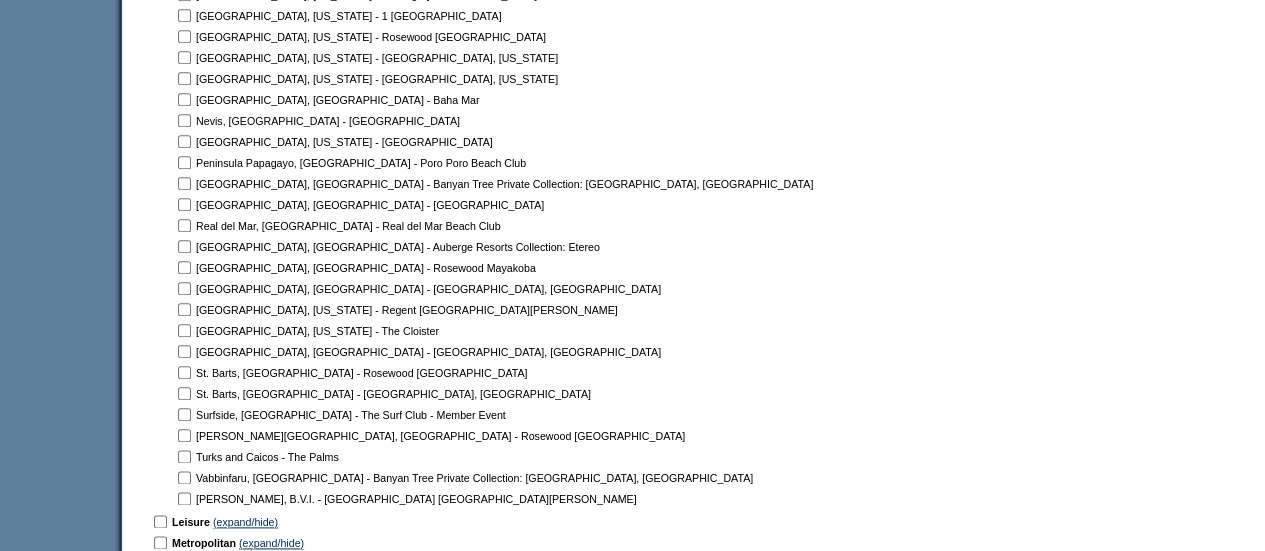 click at bounding box center (184, -531) 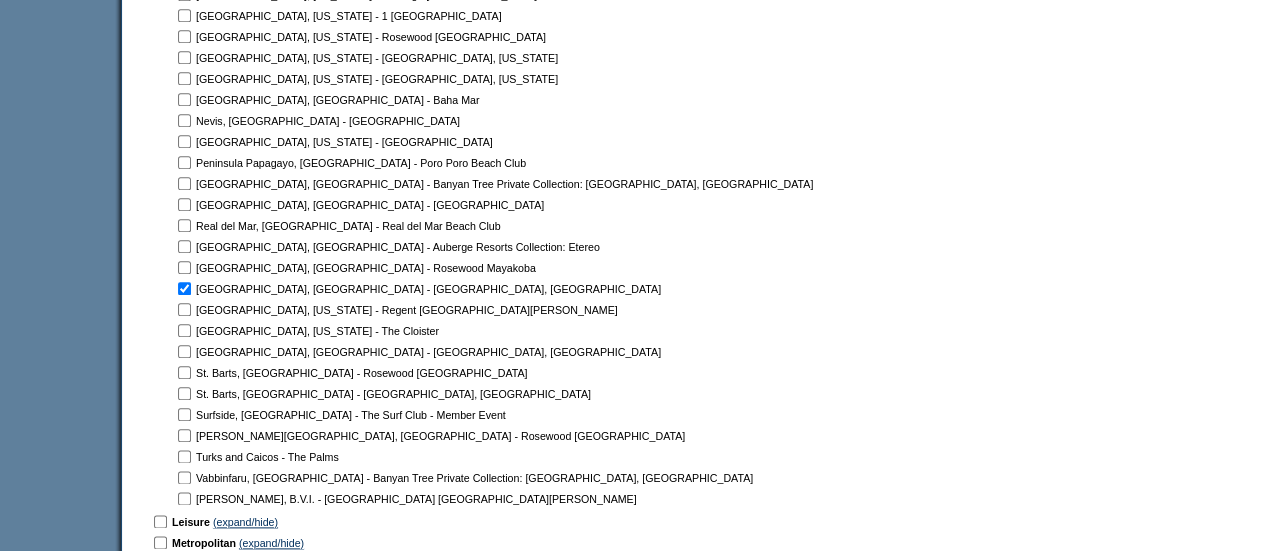 click at bounding box center (184, -531) 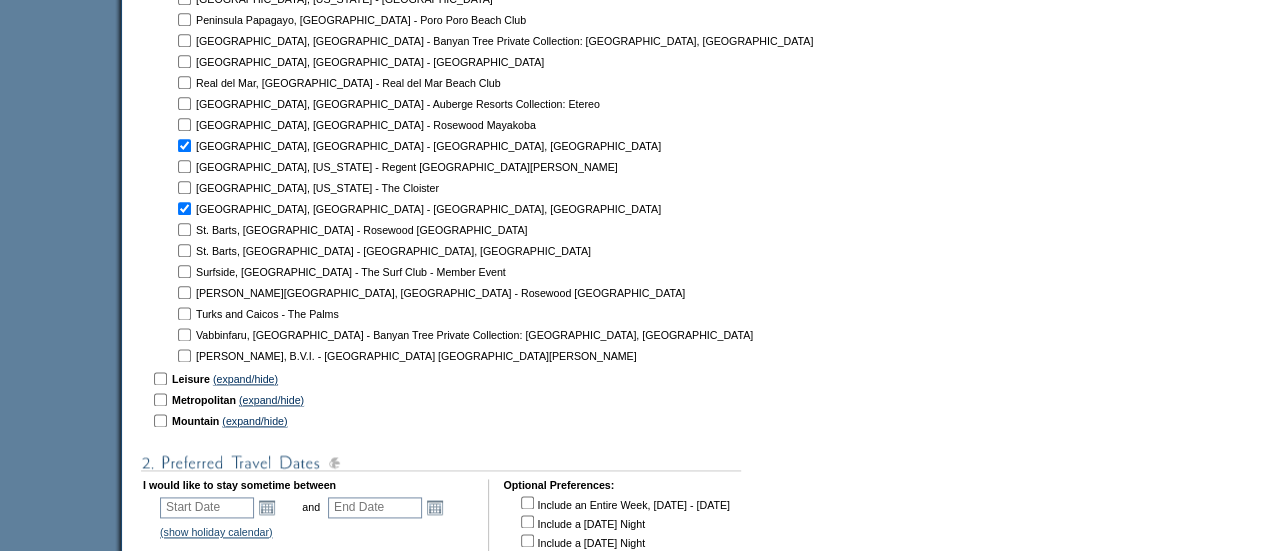 scroll, scrollTop: 1117, scrollLeft: 0, axis: vertical 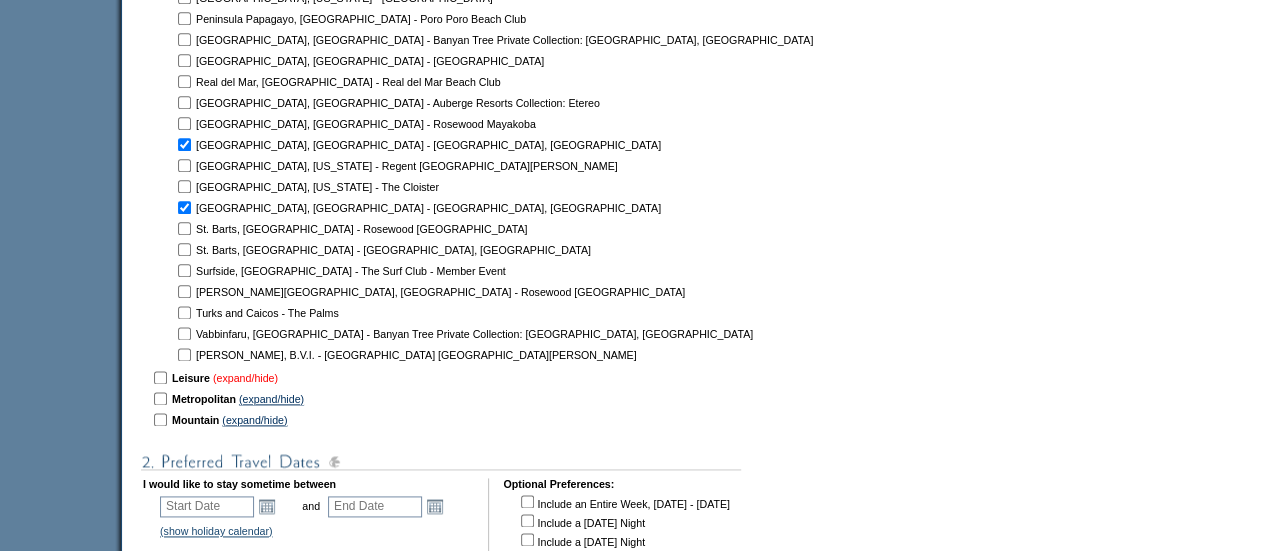 click on "(expand/hide)" at bounding box center [245, 378] 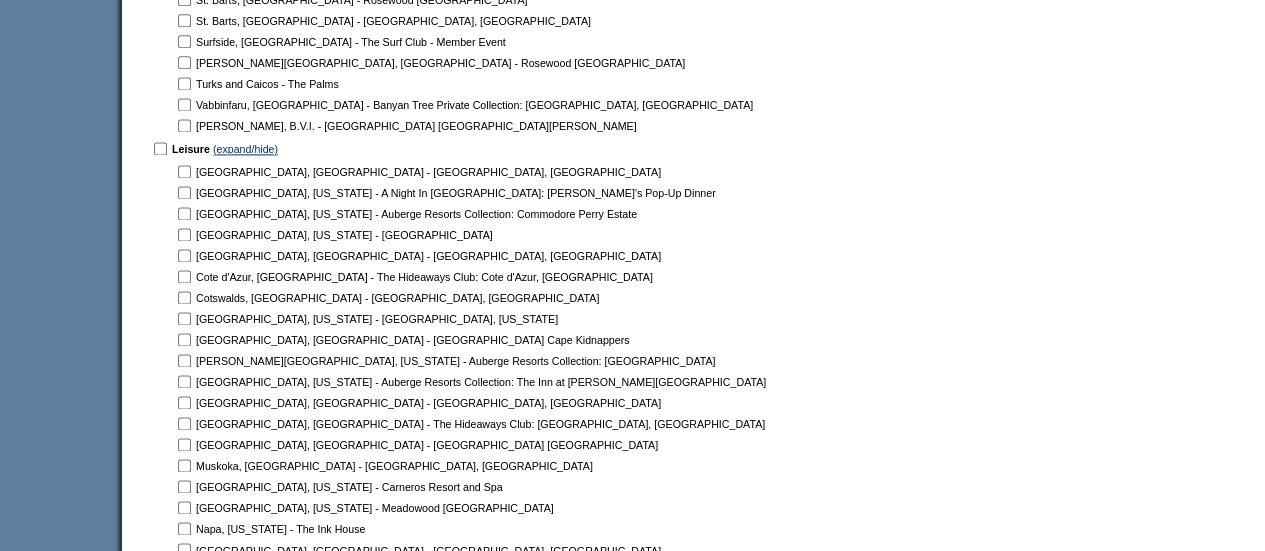 scroll, scrollTop: 1349, scrollLeft: 0, axis: vertical 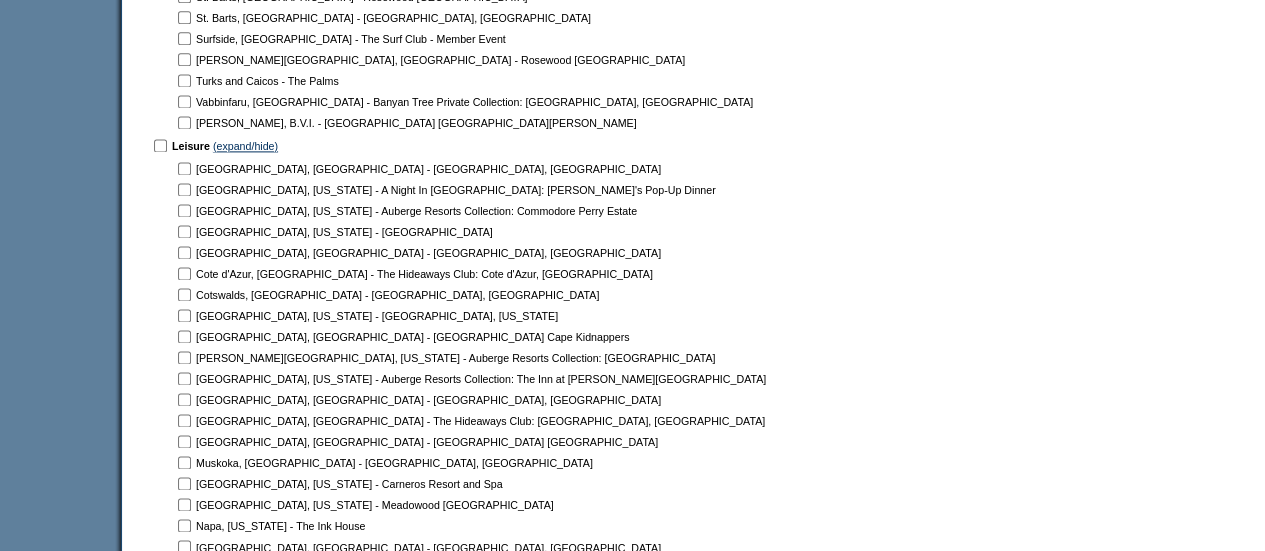 click at bounding box center (184, 168) 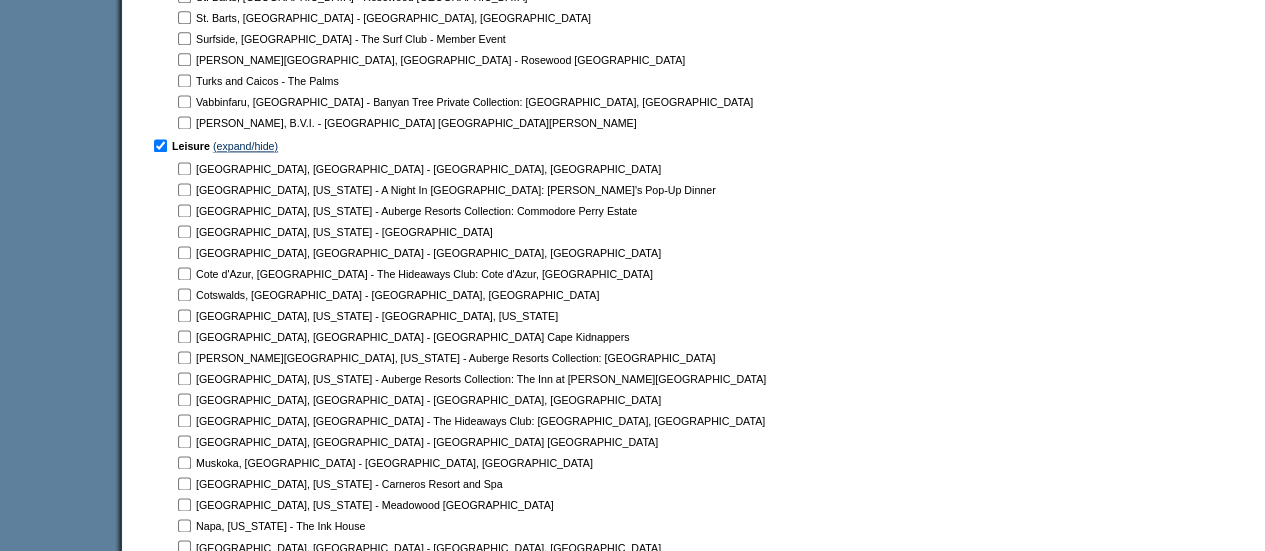 checkbox on "true" 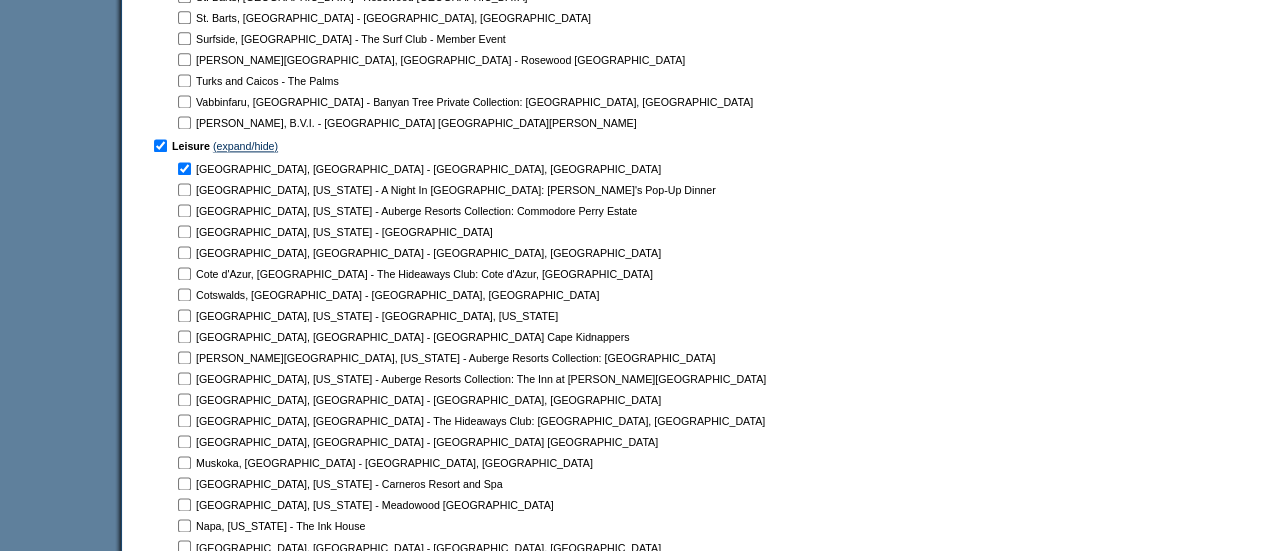 checkbox on "true" 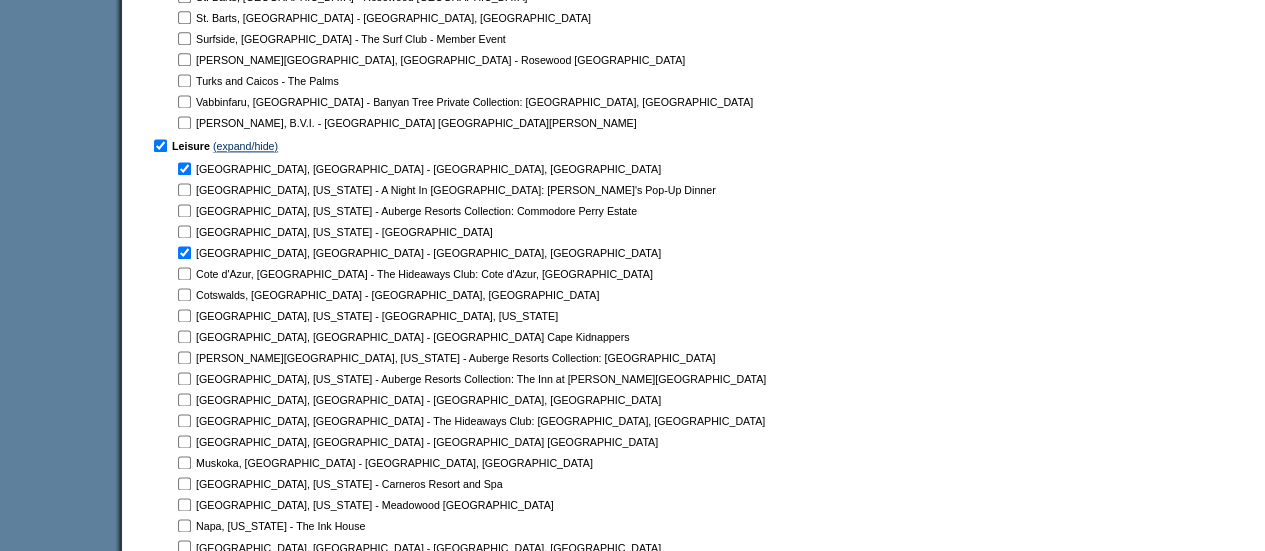 click at bounding box center [184, 168] 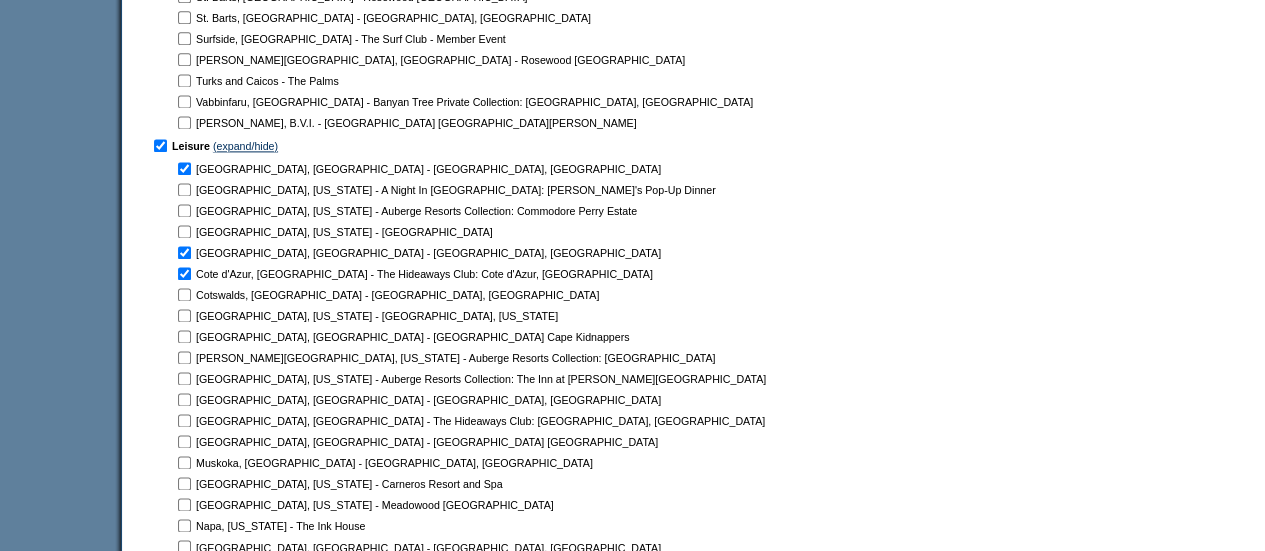 click at bounding box center [184, 168] 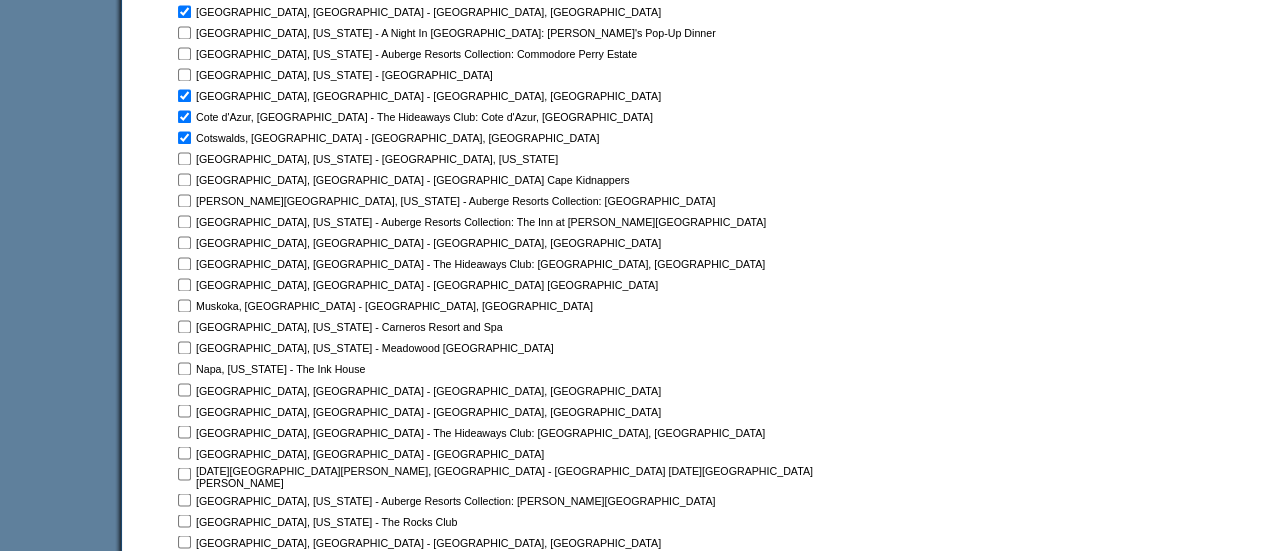 scroll, scrollTop: 1507, scrollLeft: 0, axis: vertical 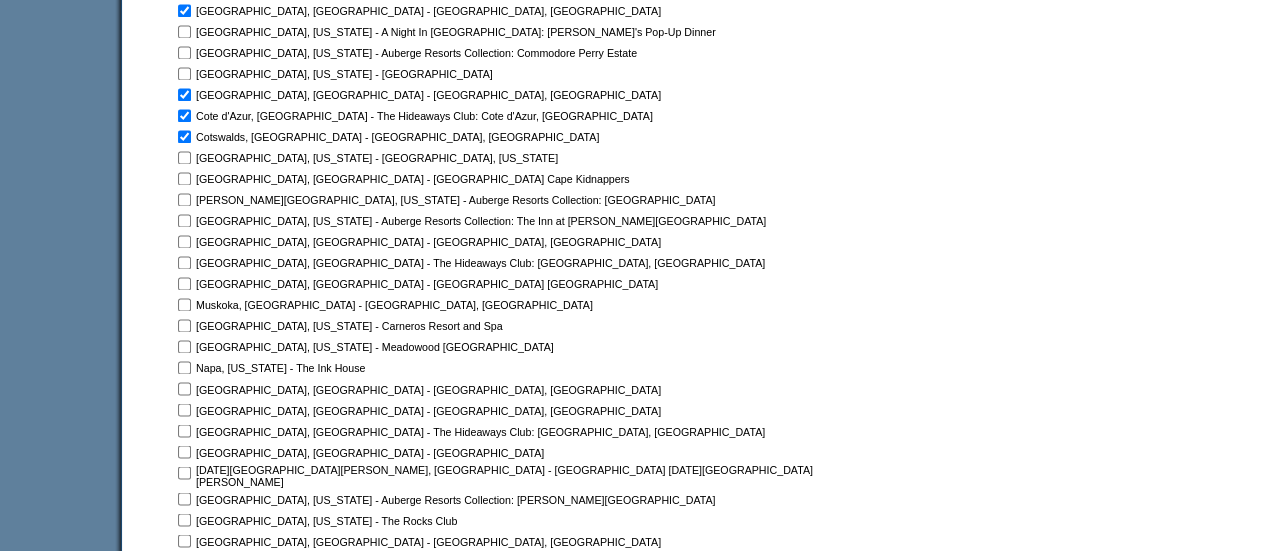 click at bounding box center (184, 10) 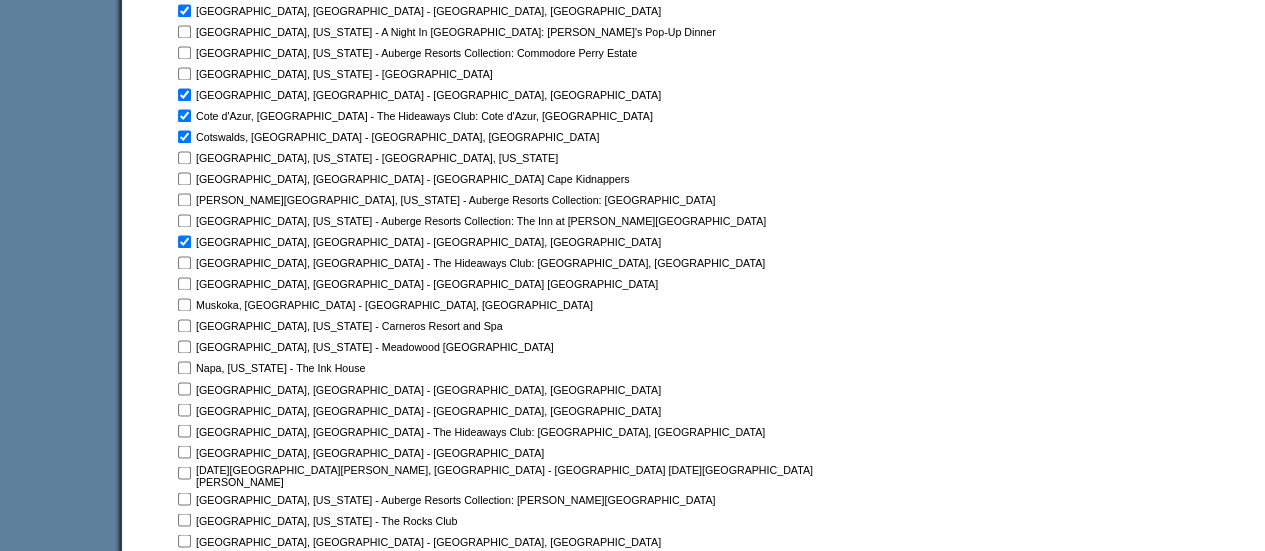 click at bounding box center [184, 10] 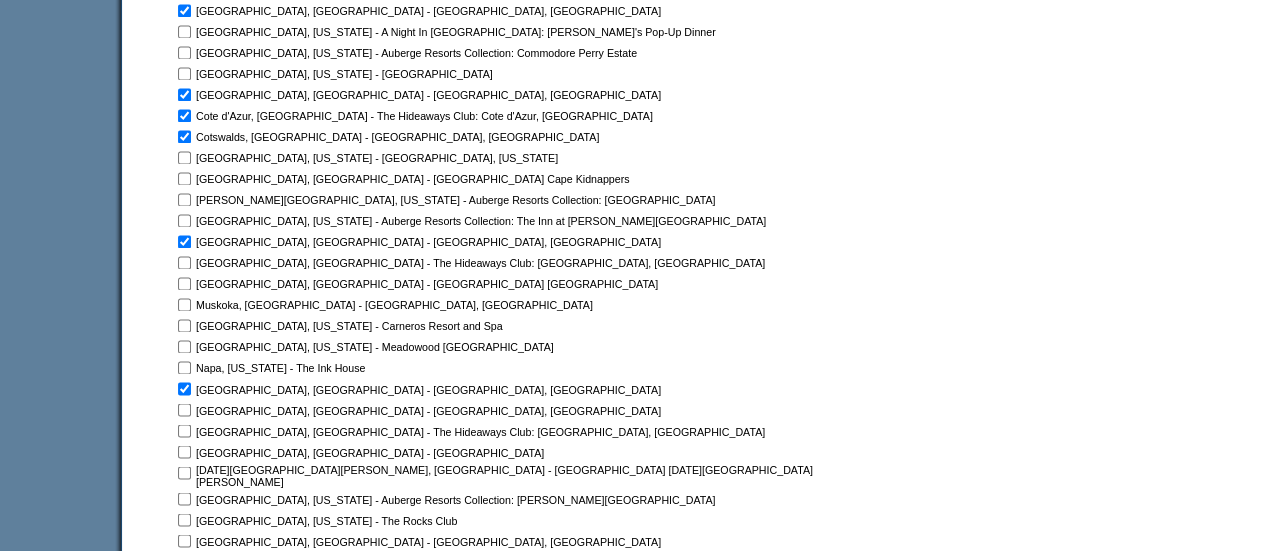 click at bounding box center (184, 10) 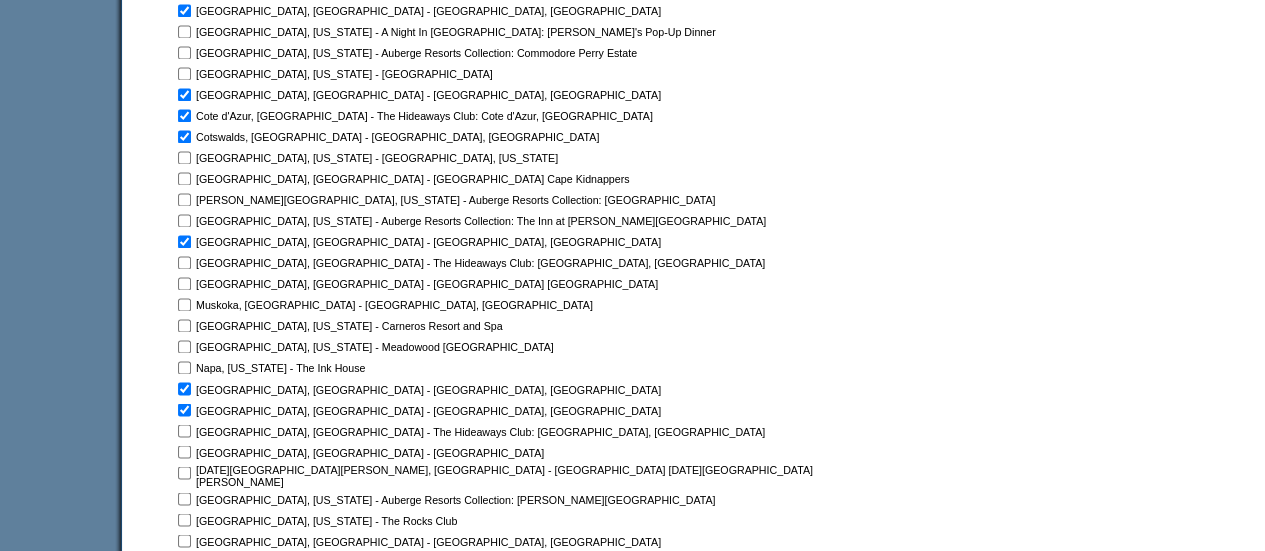 click at bounding box center [184, 10] 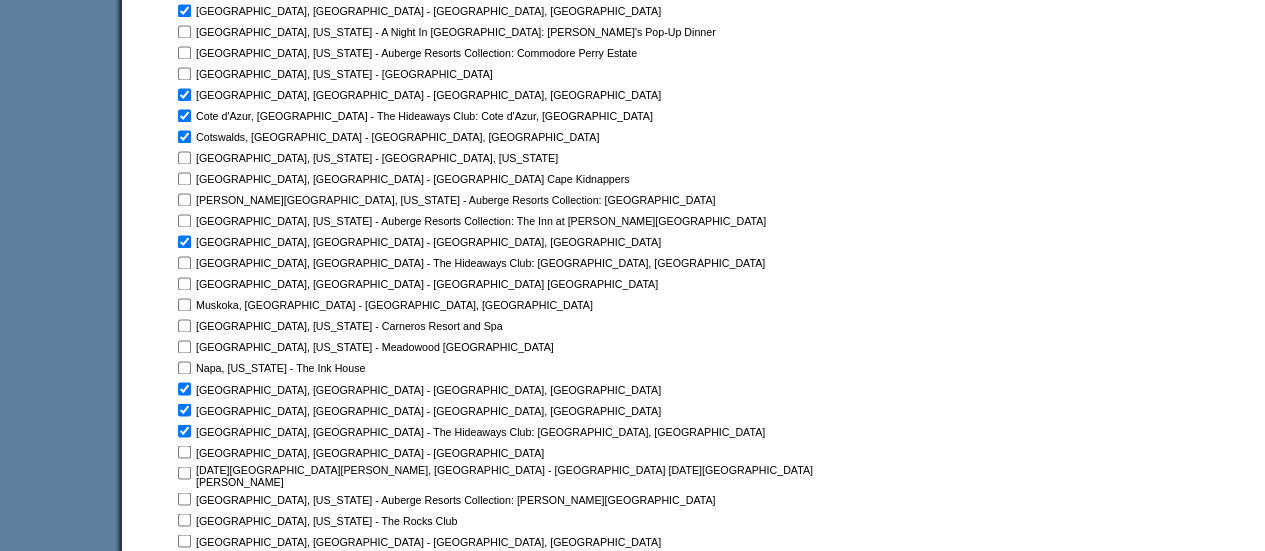 click at bounding box center [184, 10] 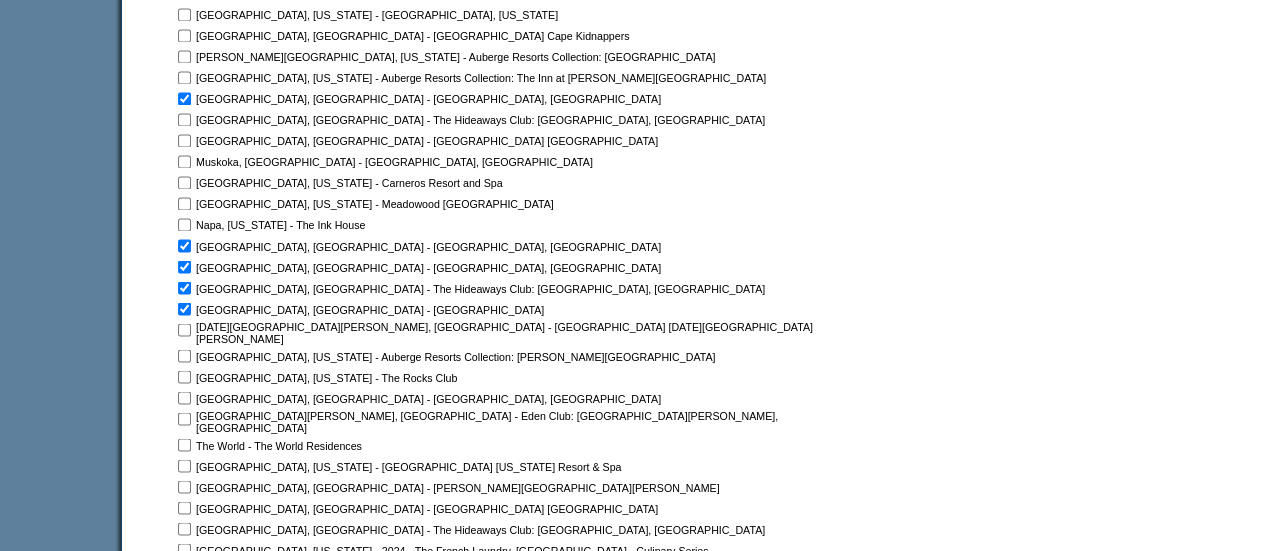 scroll, scrollTop: 1651, scrollLeft: 0, axis: vertical 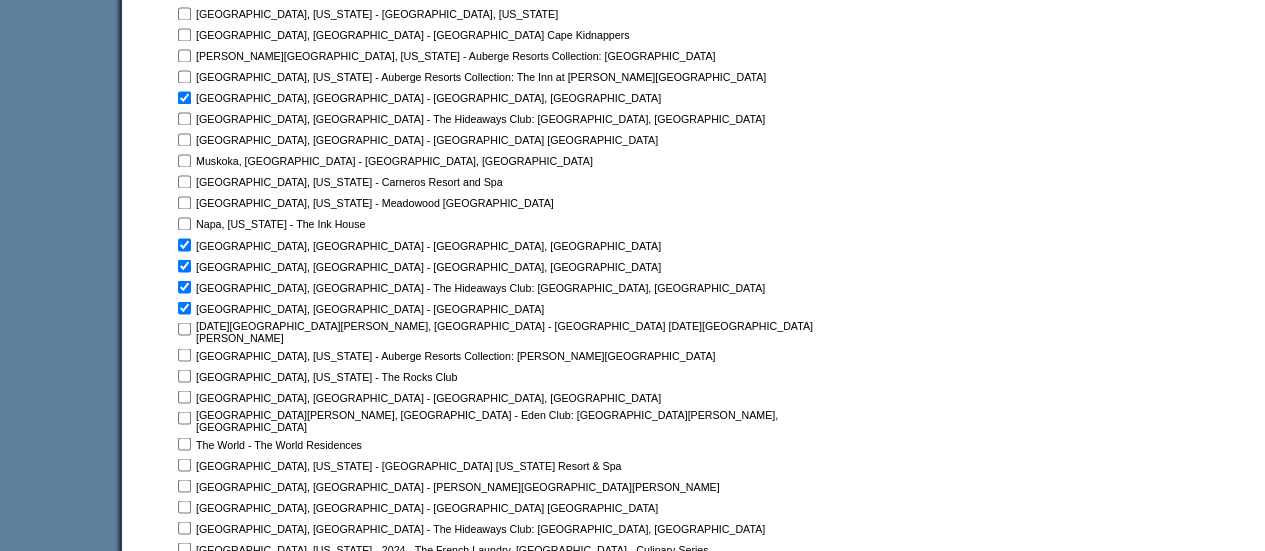 click at bounding box center (184, -134) 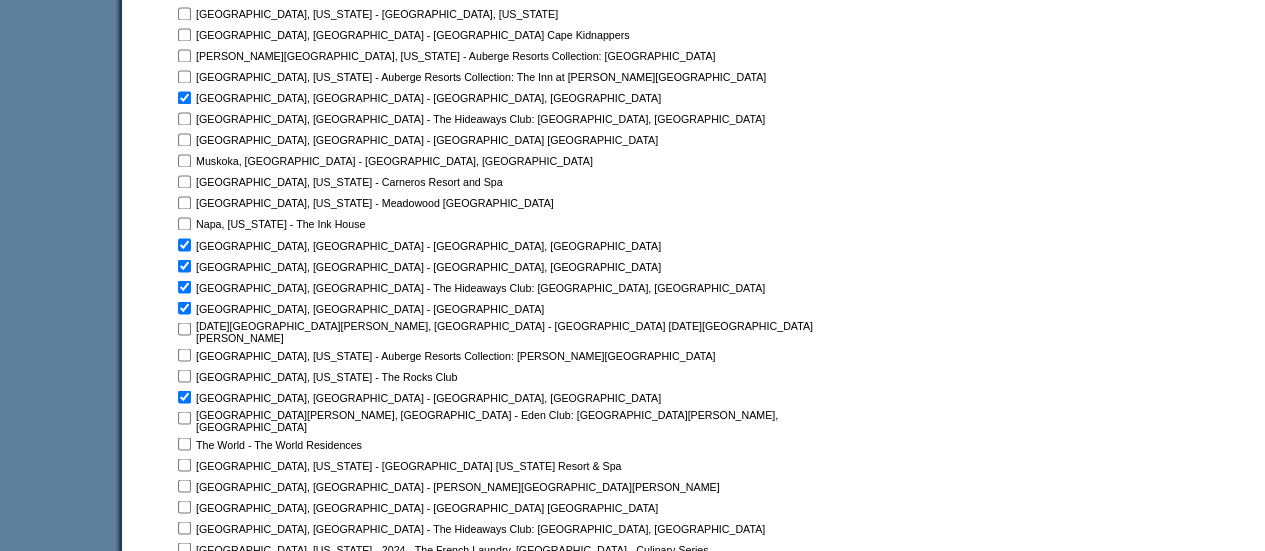 click at bounding box center (184, -134) 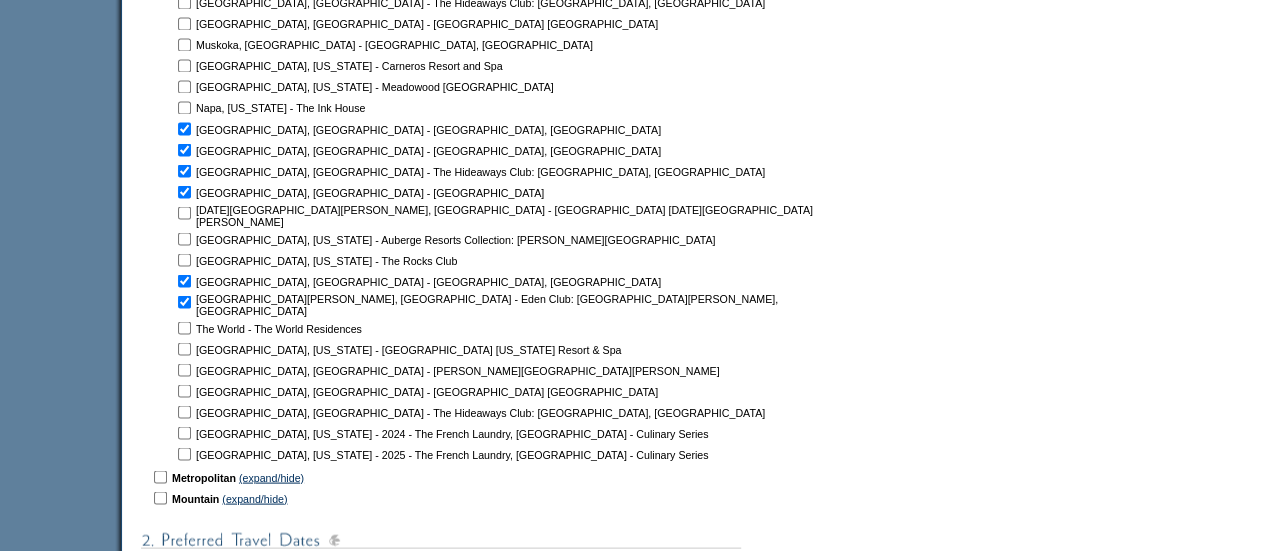 scroll, scrollTop: 1792, scrollLeft: 0, axis: vertical 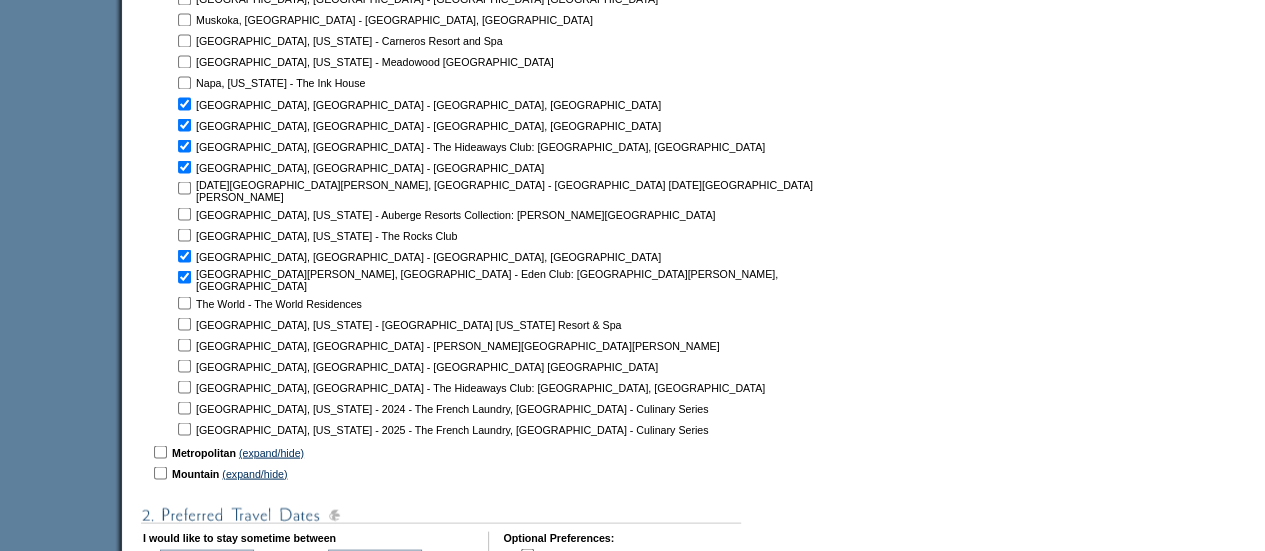 click at bounding box center (184, -275) 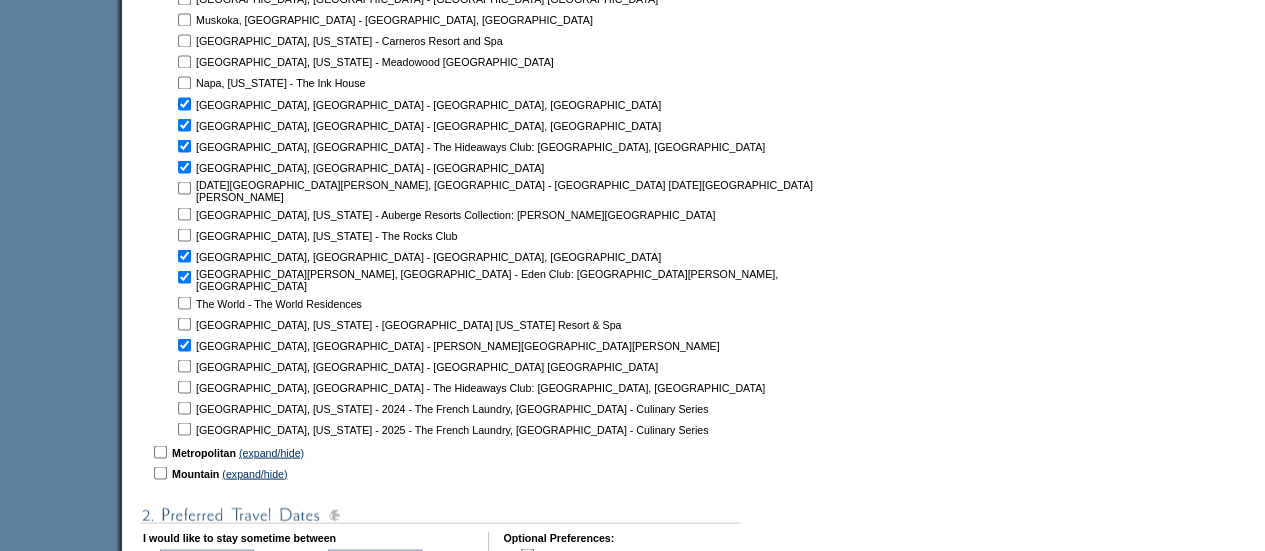 click at bounding box center [184, -275] 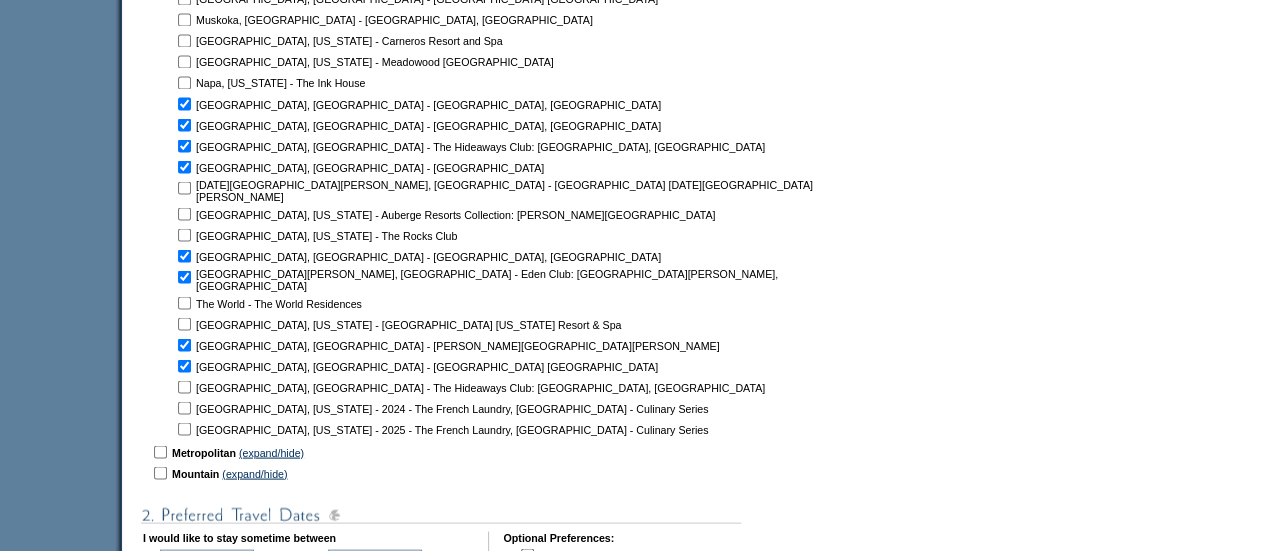 click at bounding box center [184, -275] 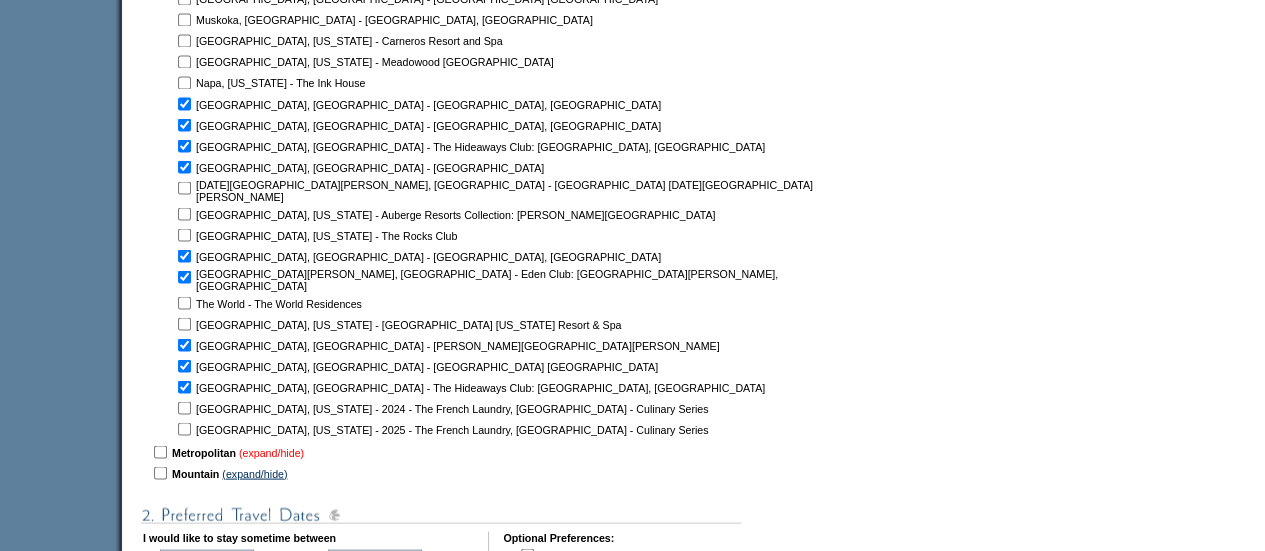 click on "(expand/hide)" at bounding box center [271, 452] 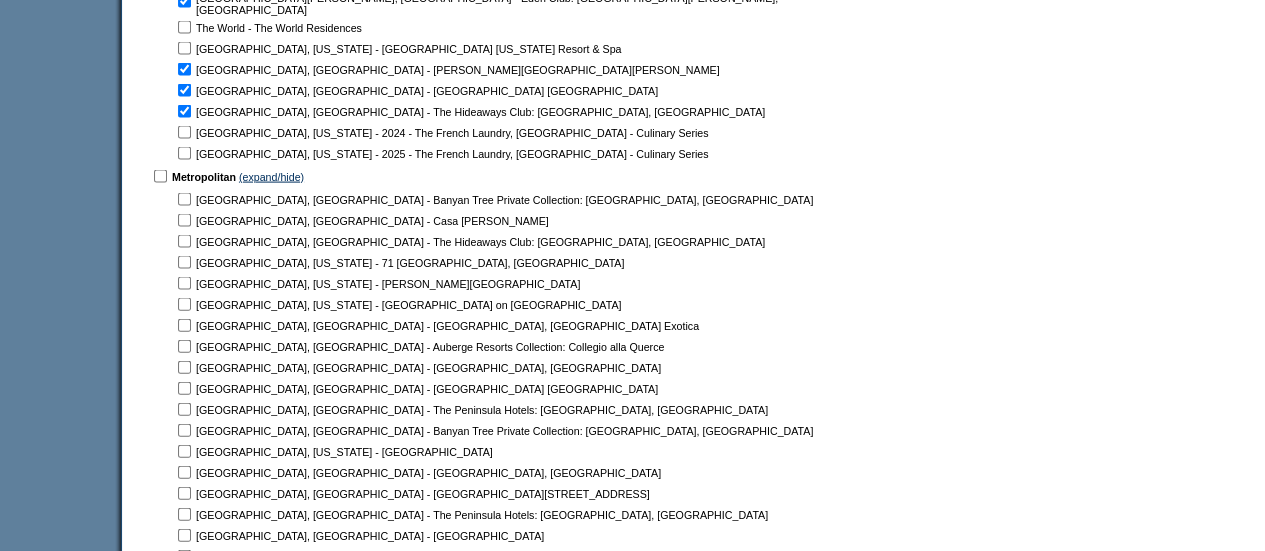scroll, scrollTop: 2068, scrollLeft: 0, axis: vertical 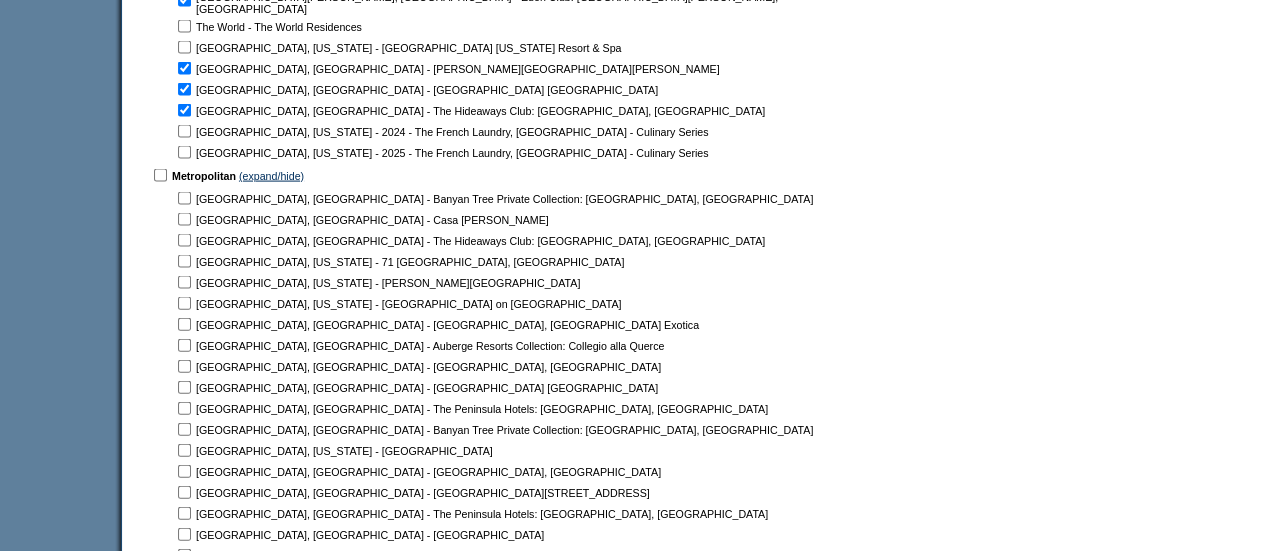 click at bounding box center (184, 198) 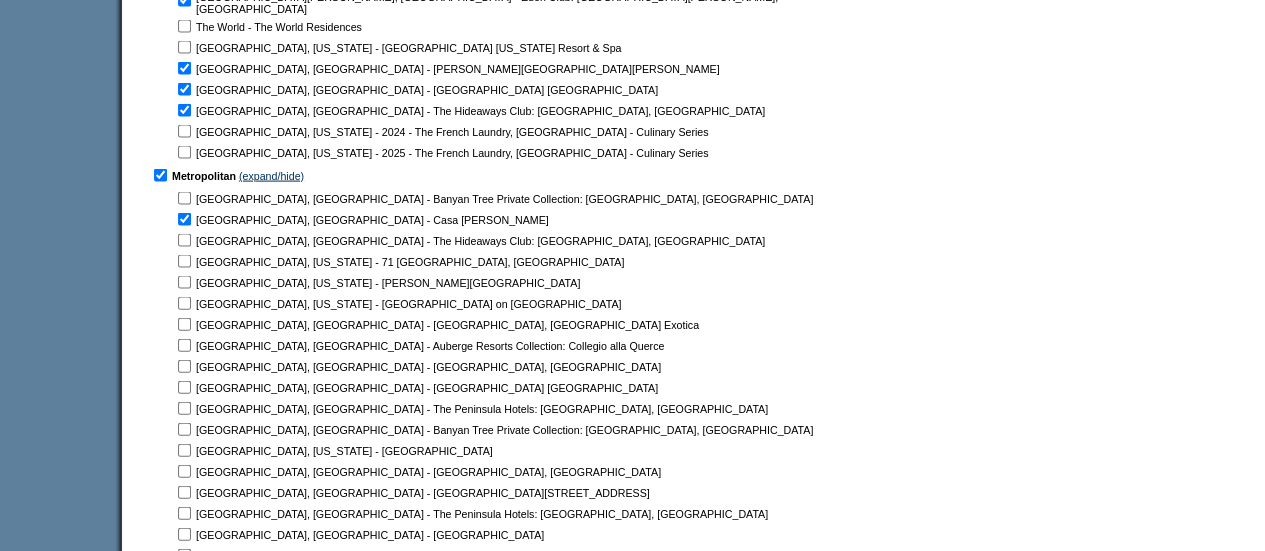 checkbox on "true" 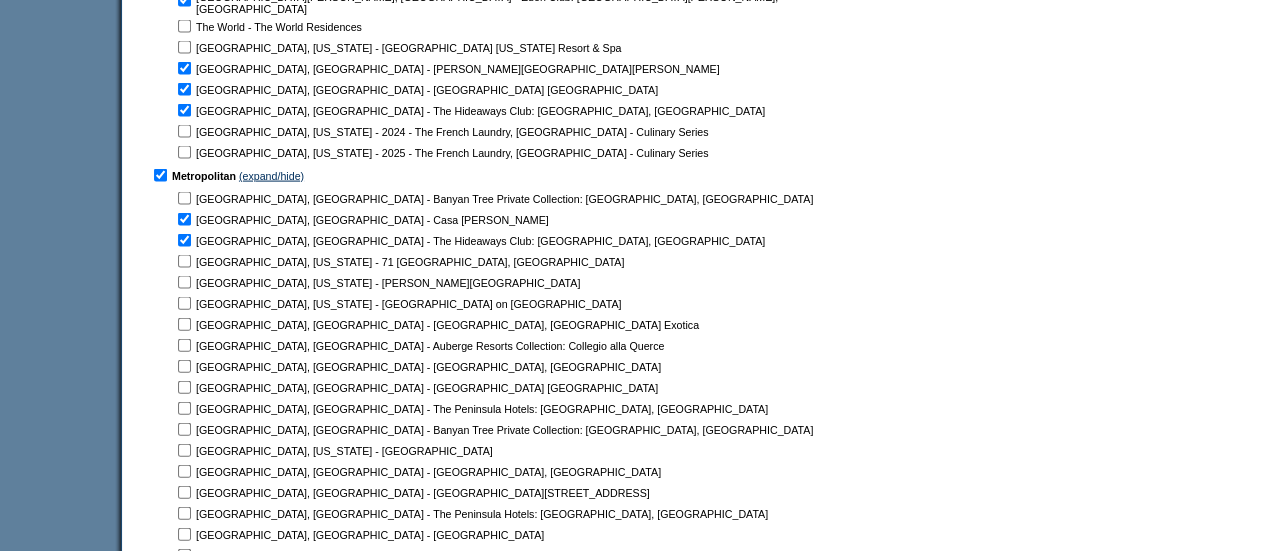 click at bounding box center [184, 198] 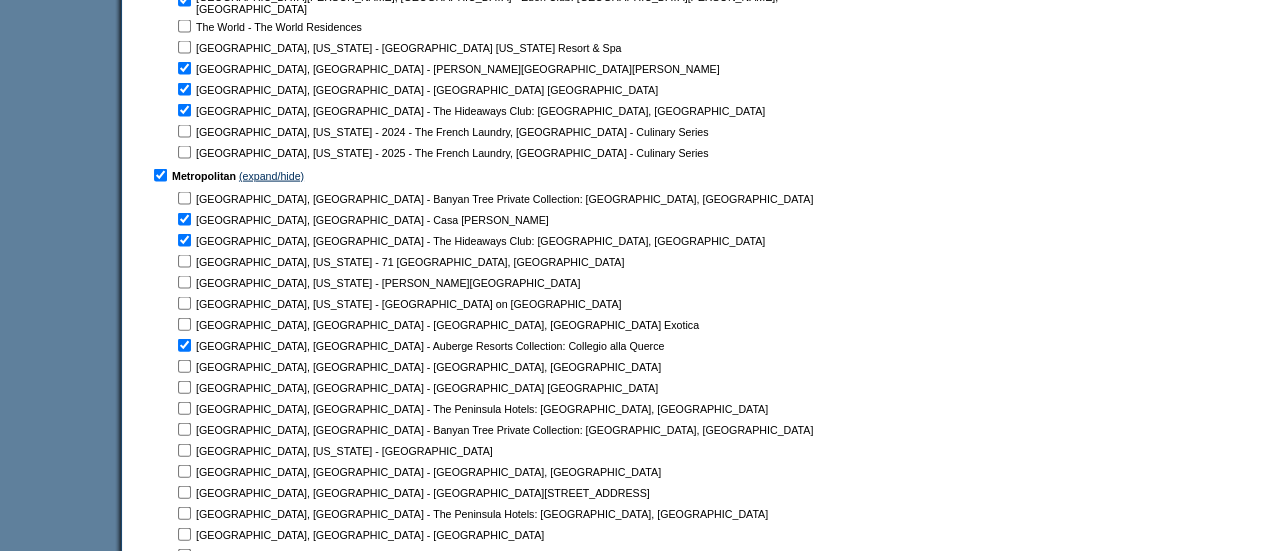 click at bounding box center (184, 198) 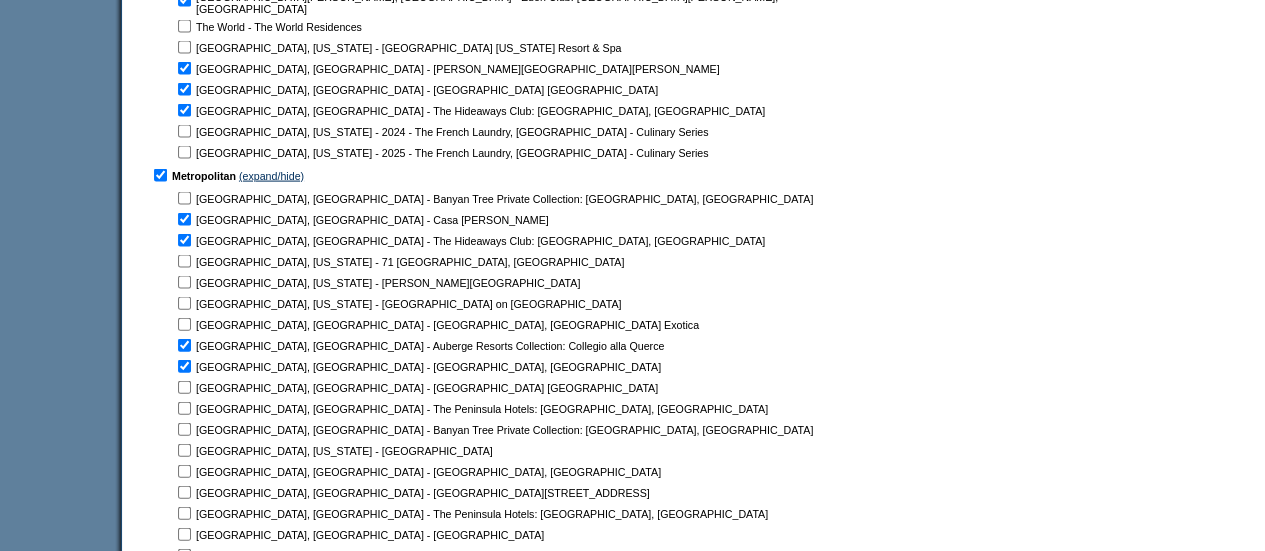 click at bounding box center (184, 198) 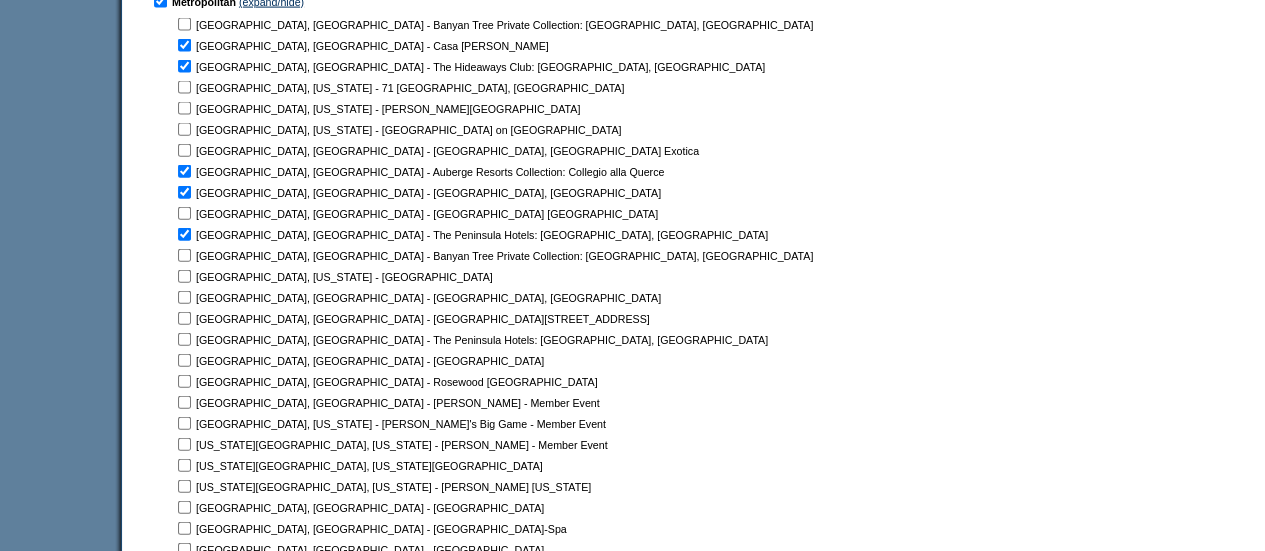 scroll, scrollTop: 2244, scrollLeft: 0, axis: vertical 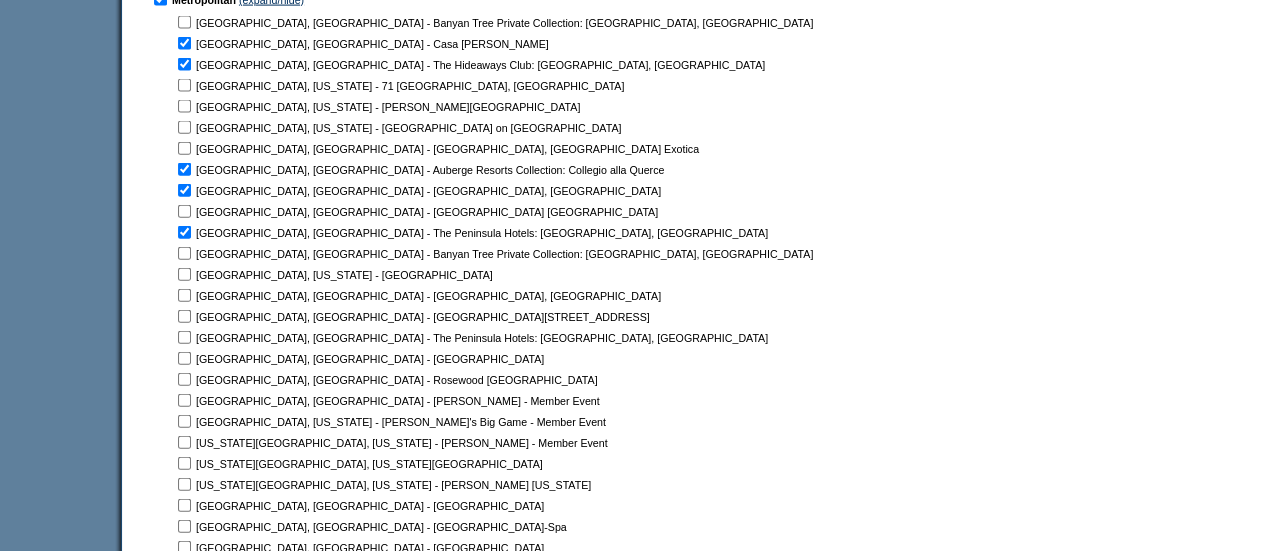 click at bounding box center [184, 22] 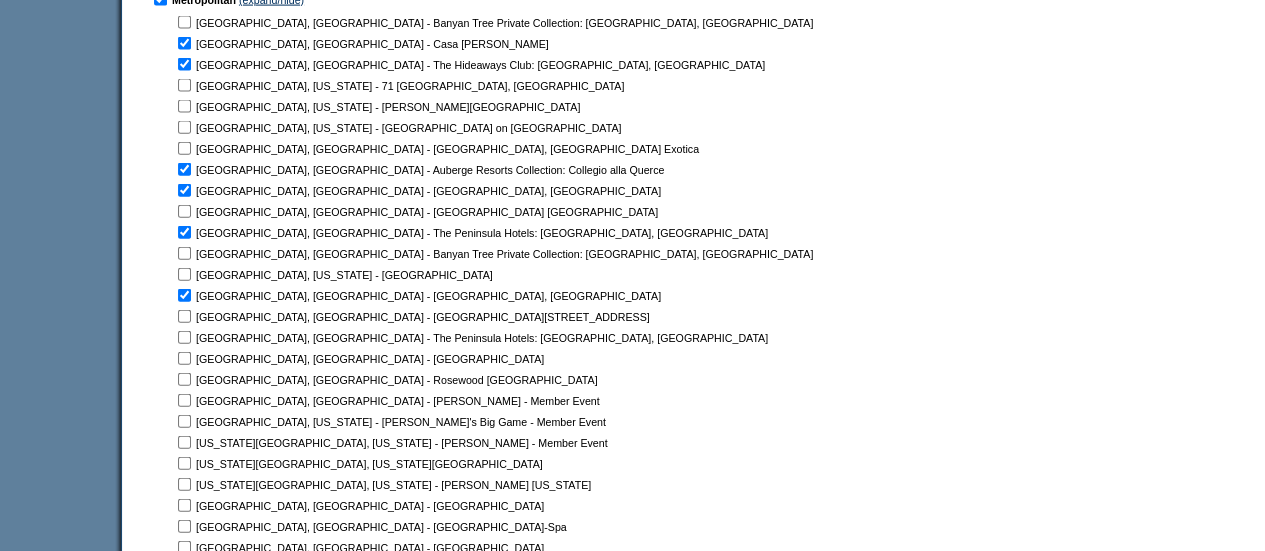 click at bounding box center [184, 22] 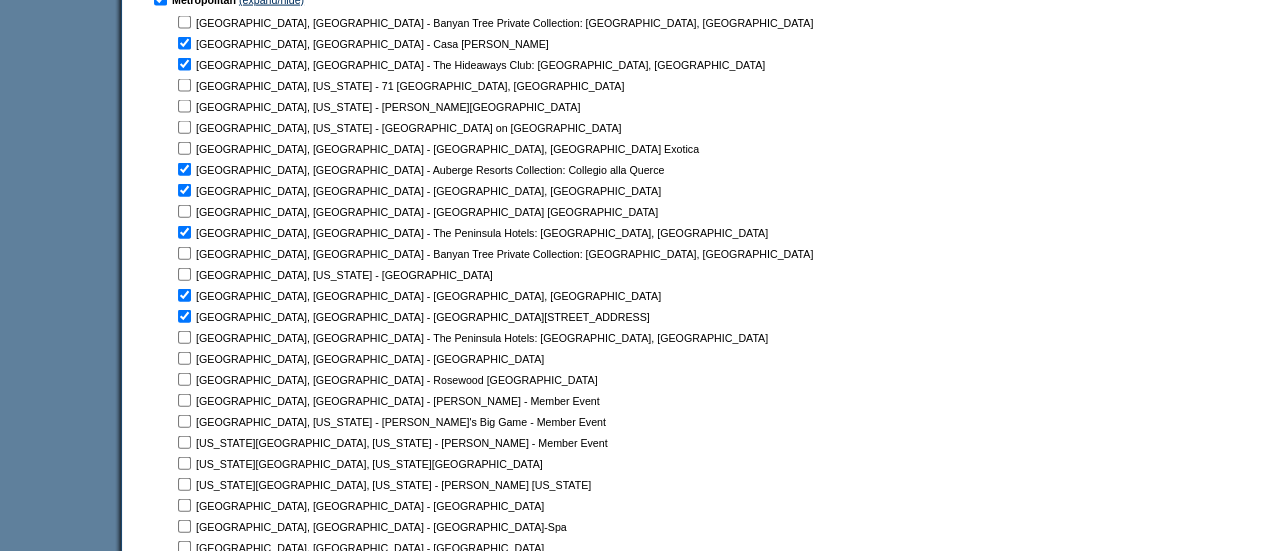 click at bounding box center (184, 22) 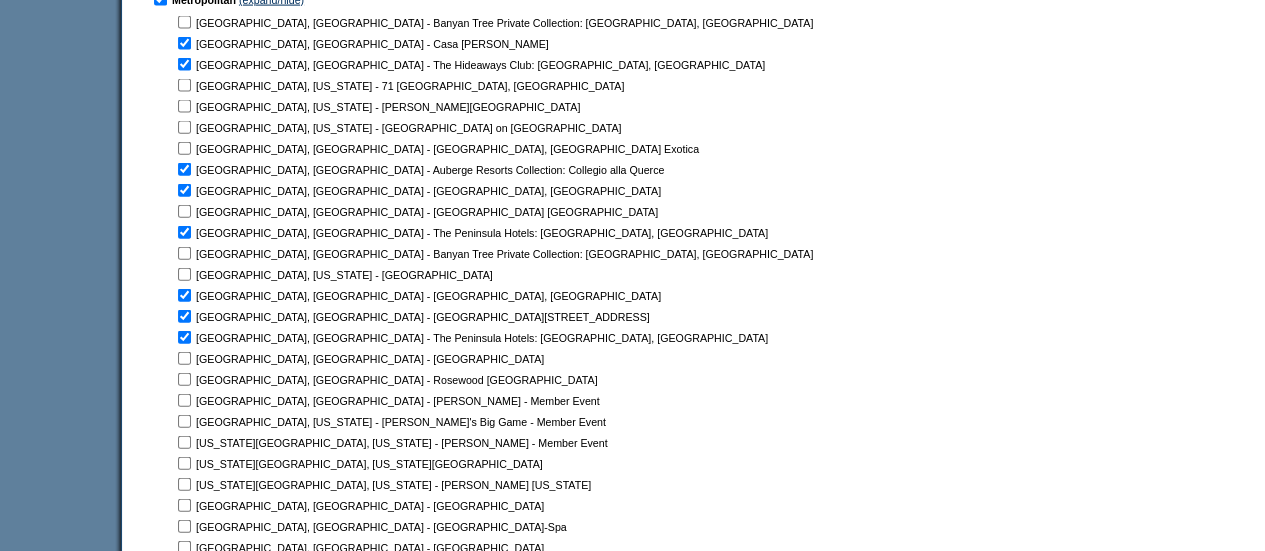 click at bounding box center (184, 22) 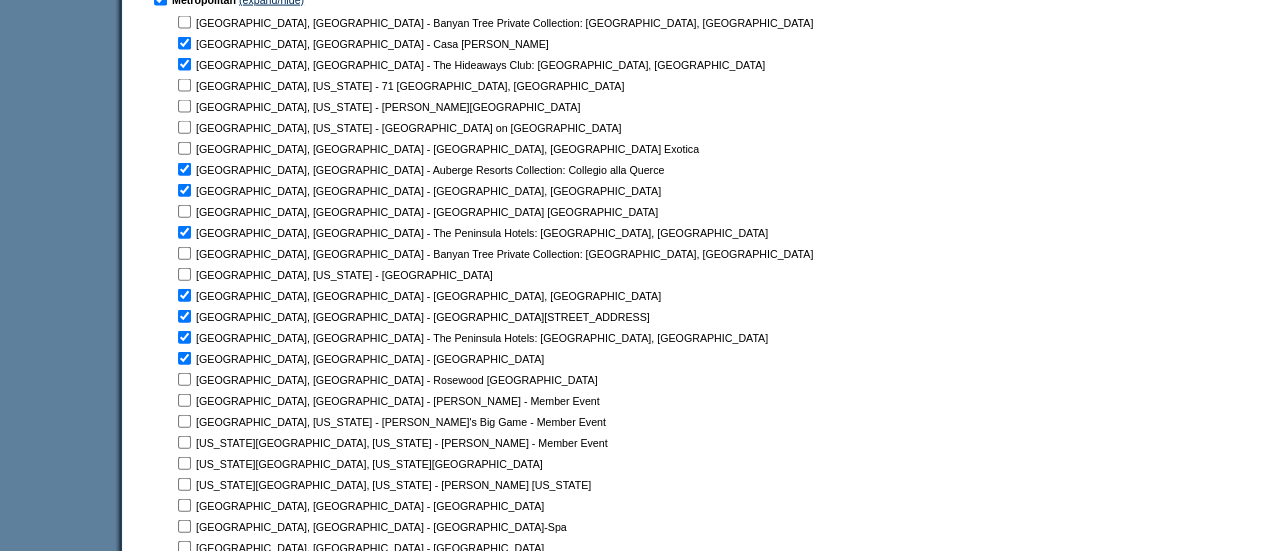 click at bounding box center [184, 22] 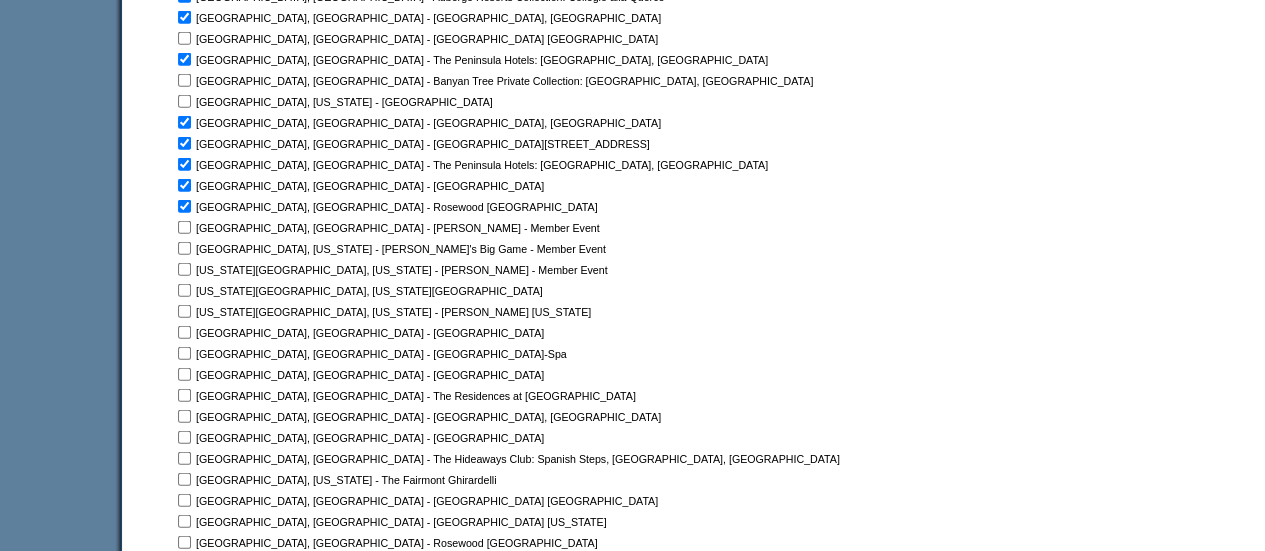scroll, scrollTop: 2420, scrollLeft: 0, axis: vertical 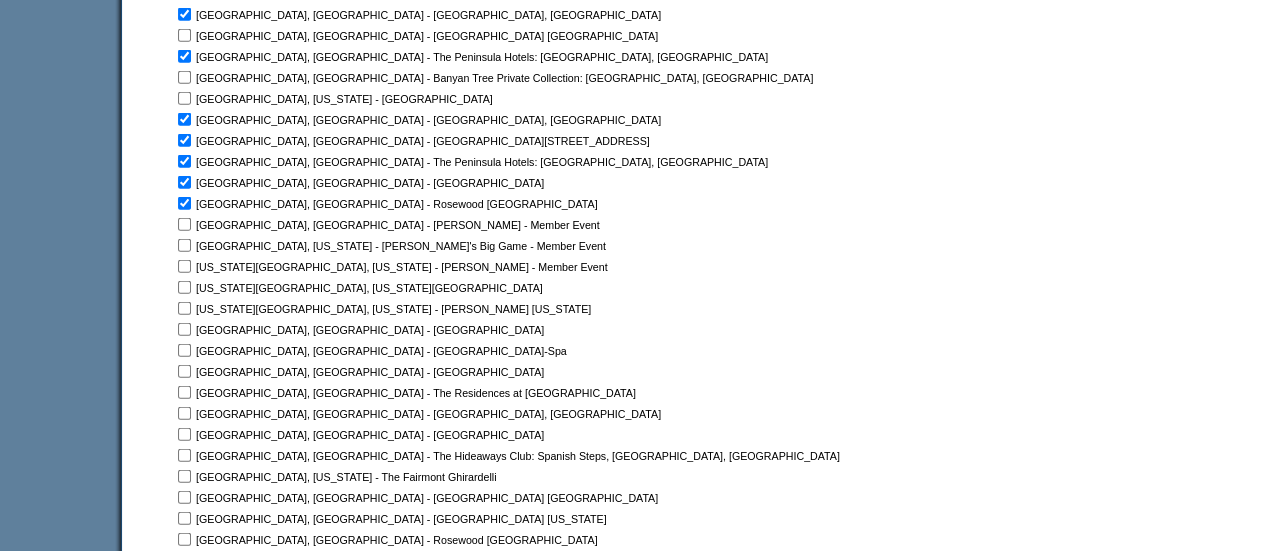 click at bounding box center [184, -154] 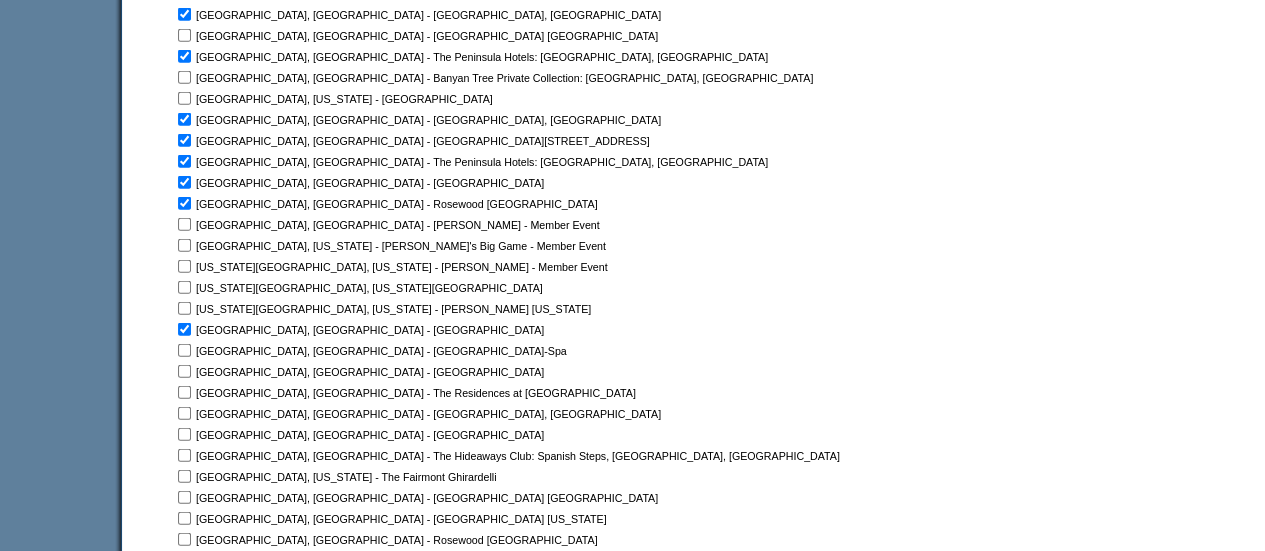 click at bounding box center [184, -154] 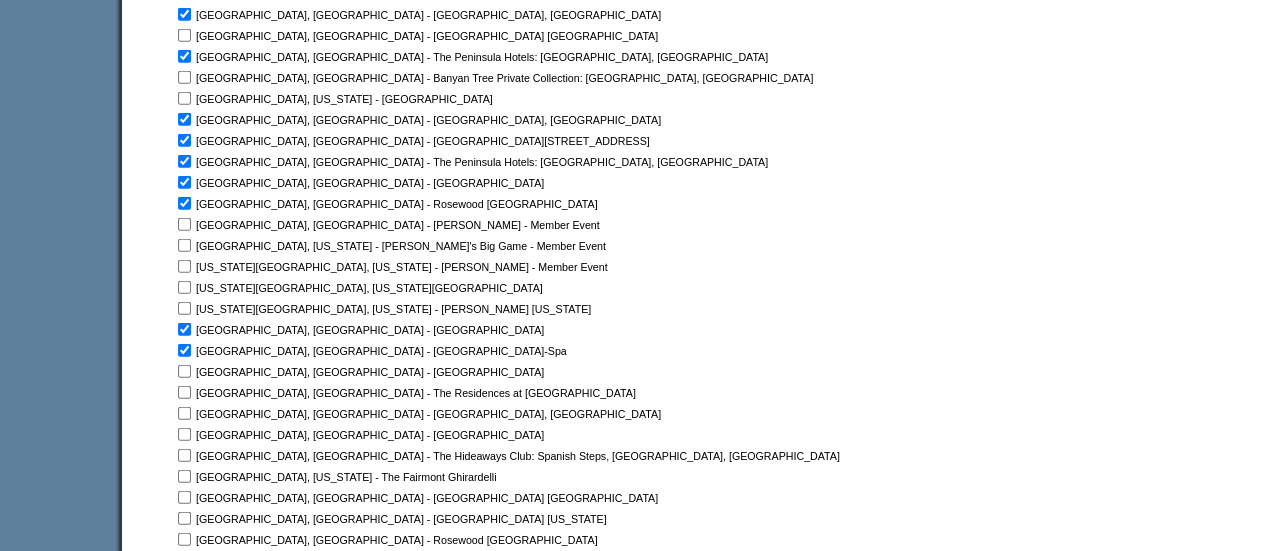 click at bounding box center (184, -154) 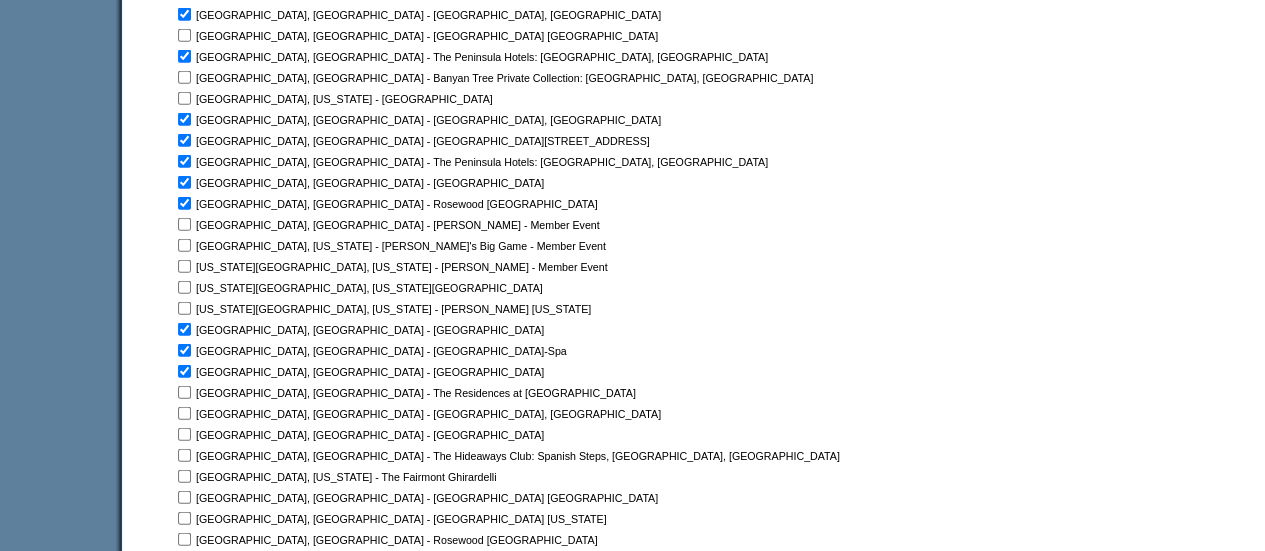click at bounding box center [184, -154] 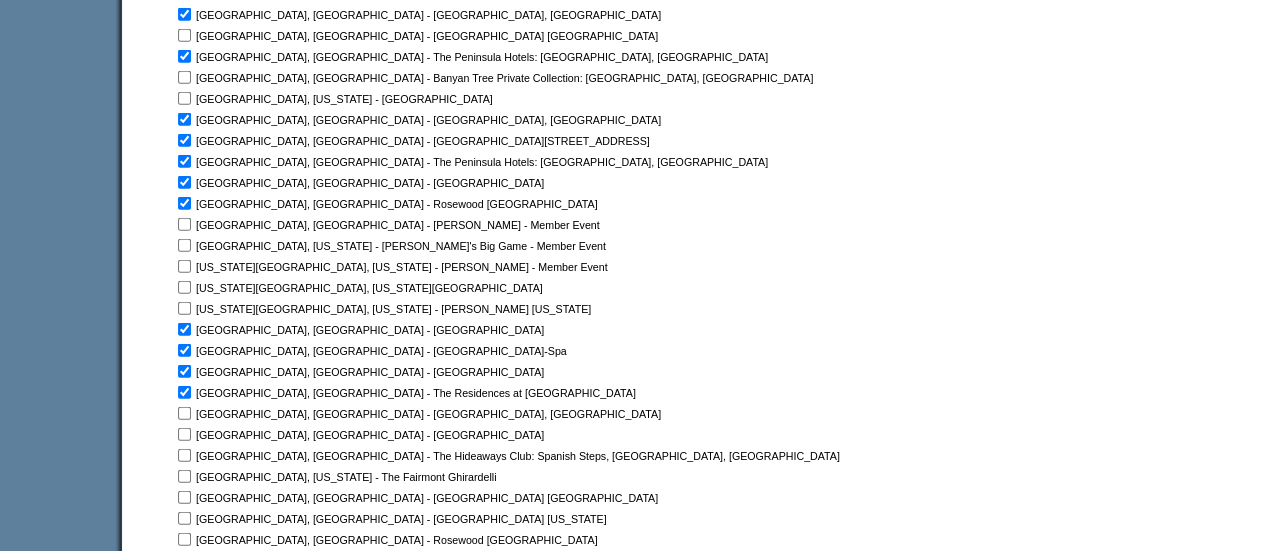 click at bounding box center (184, -154) 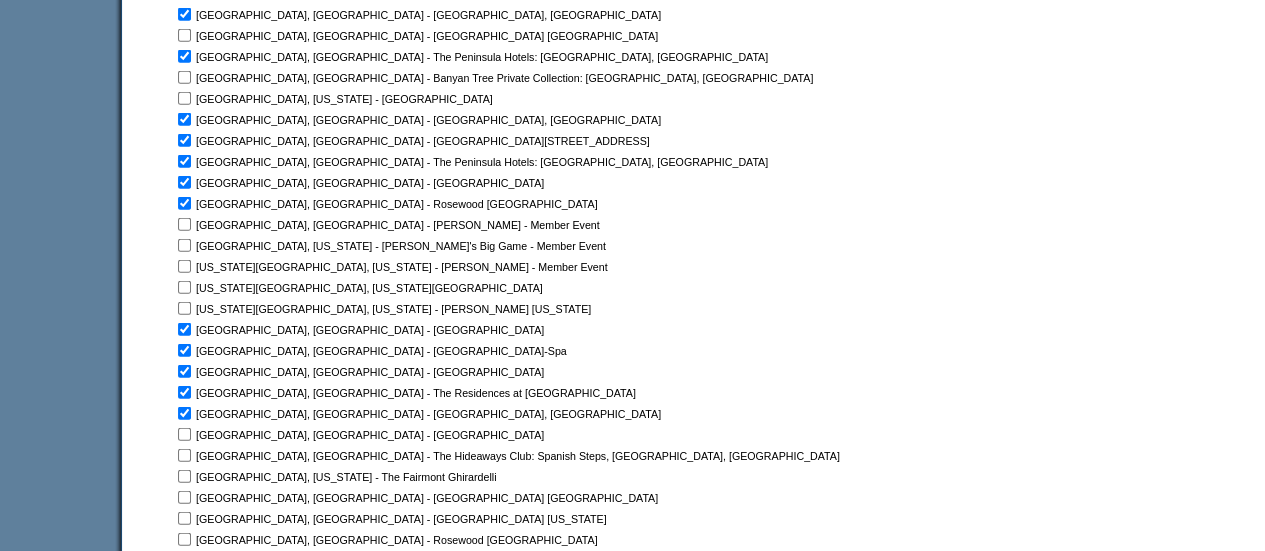 click at bounding box center [184, -154] 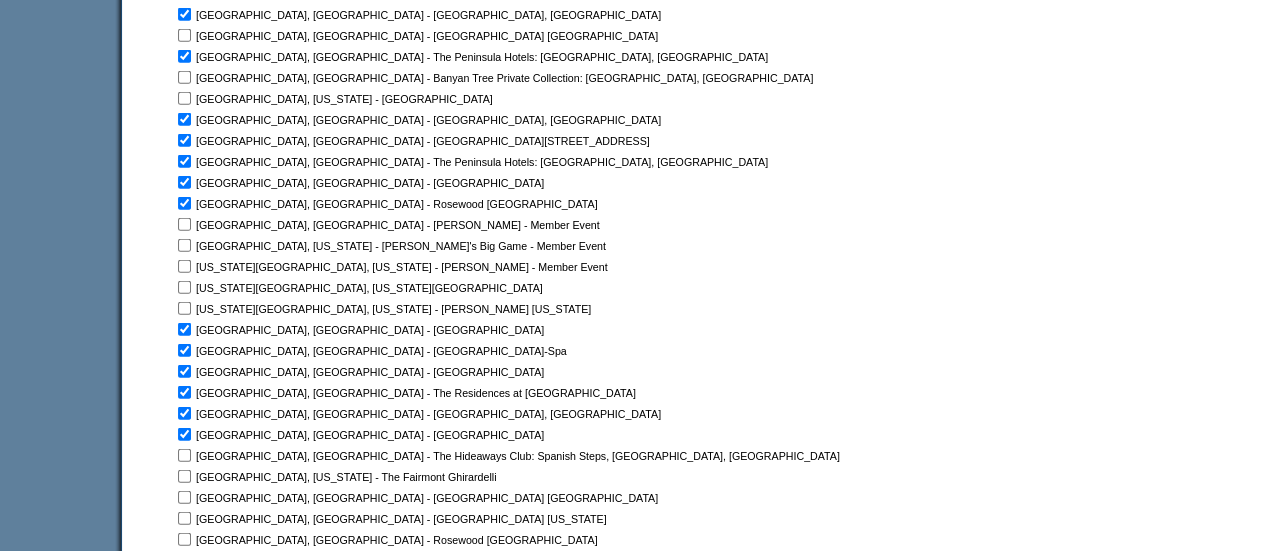 click at bounding box center [184, -154] 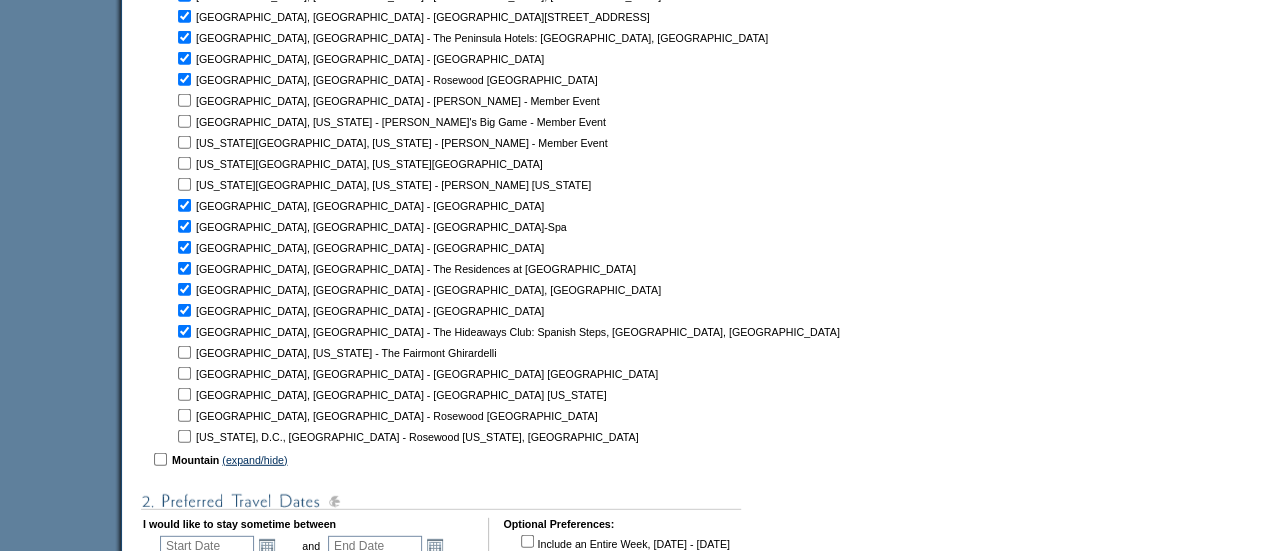 scroll, scrollTop: 2707, scrollLeft: 0, axis: vertical 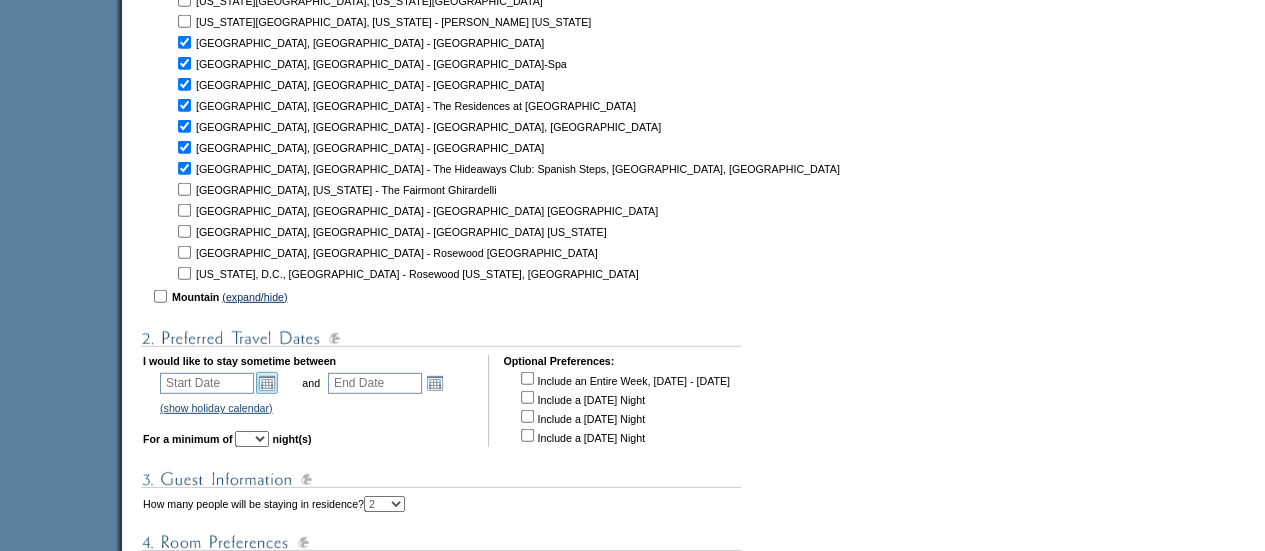 click on "Open the calendar popup." at bounding box center (267, 383) 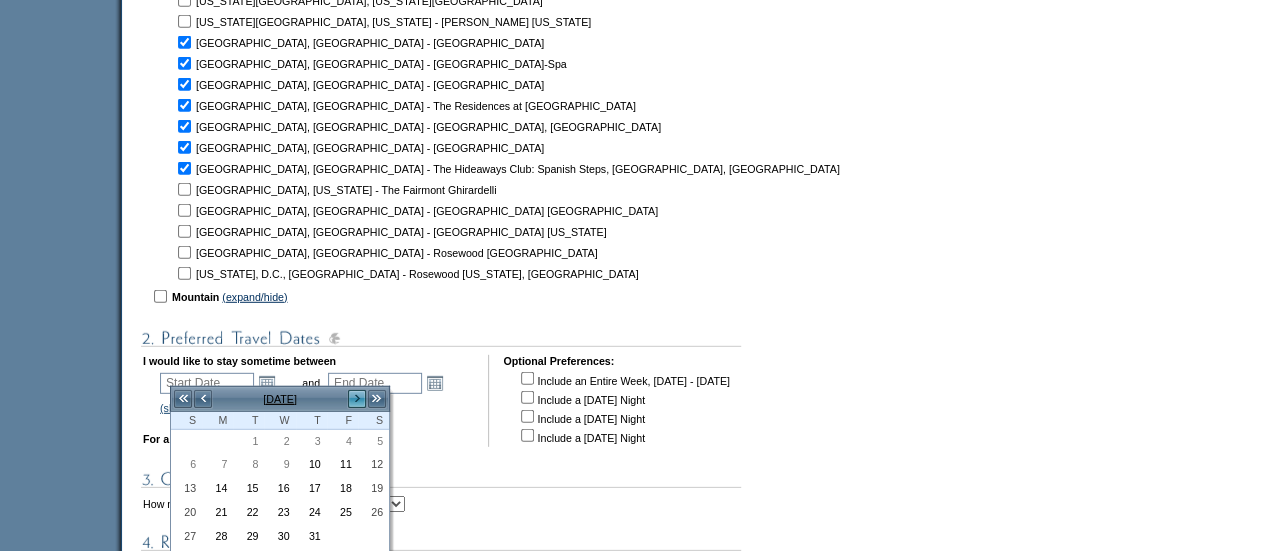 click on ">" at bounding box center (357, 399) 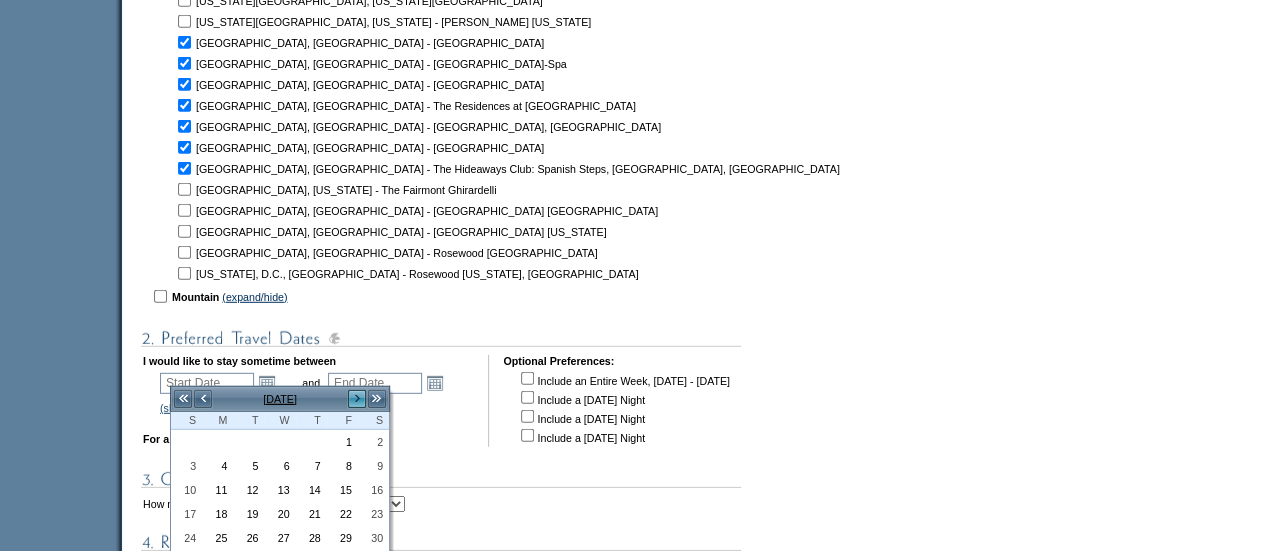 click on ">" at bounding box center [357, 399] 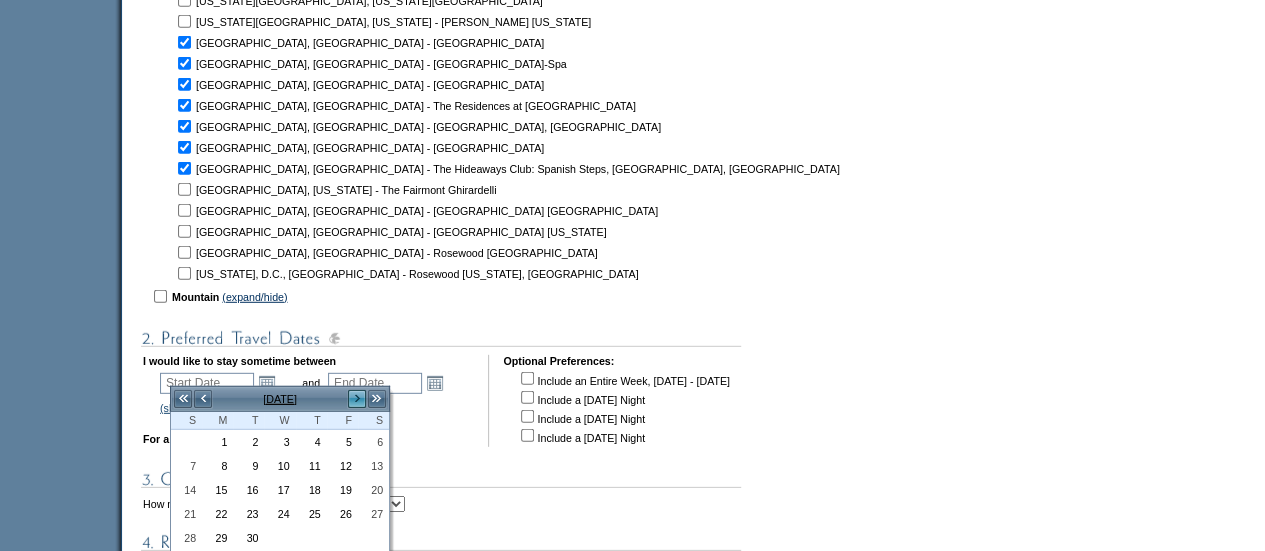 click on ">" at bounding box center [357, 399] 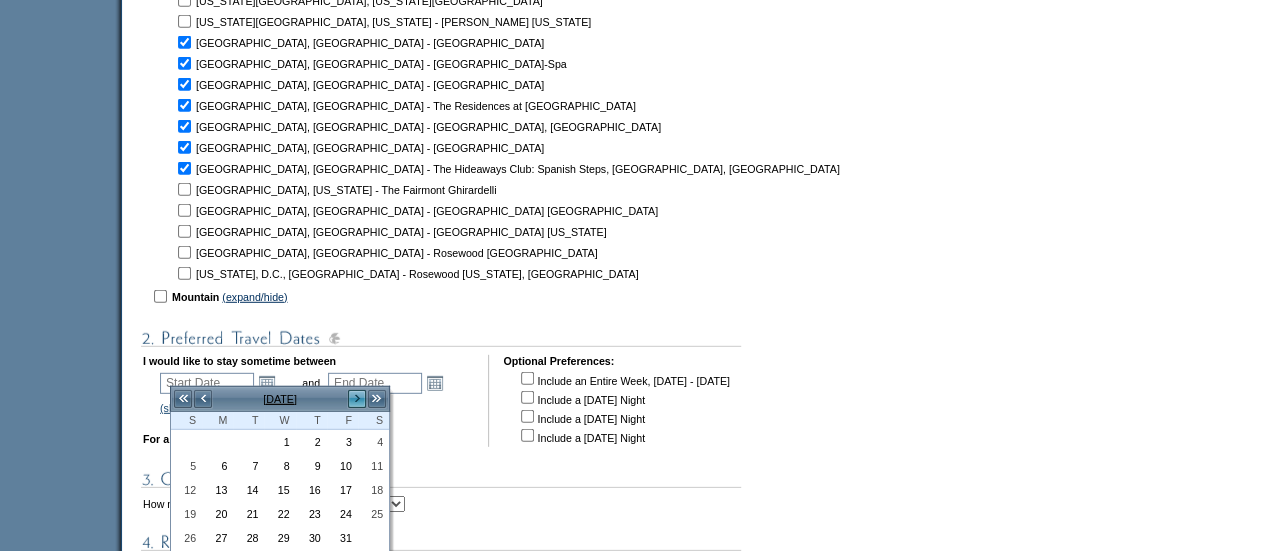 click on ">" at bounding box center (357, 399) 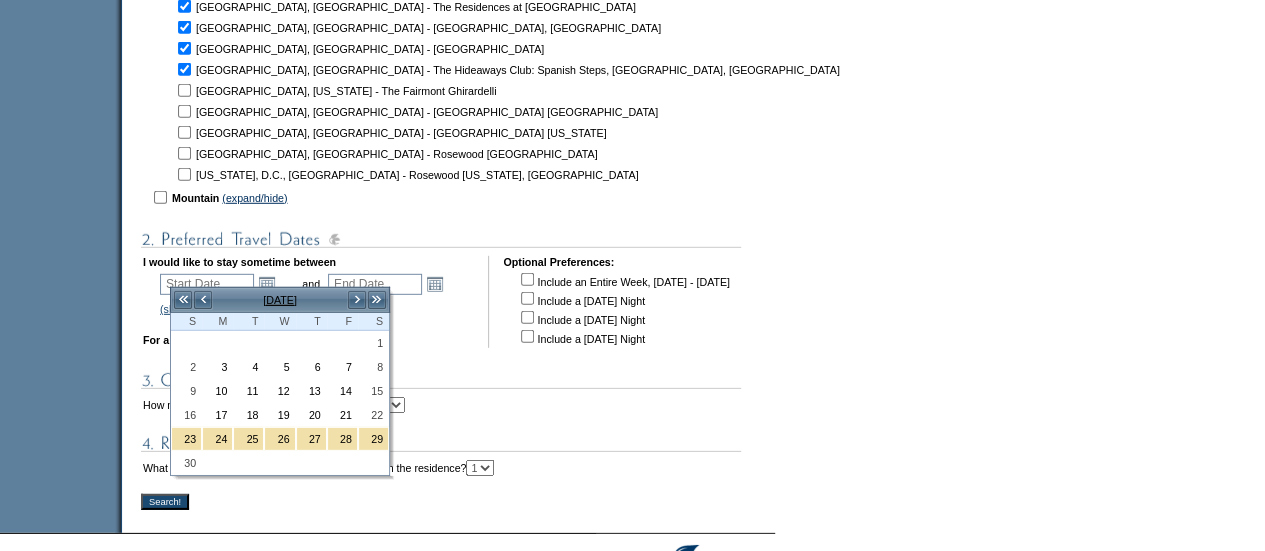 scroll, scrollTop: 2811, scrollLeft: 0, axis: vertical 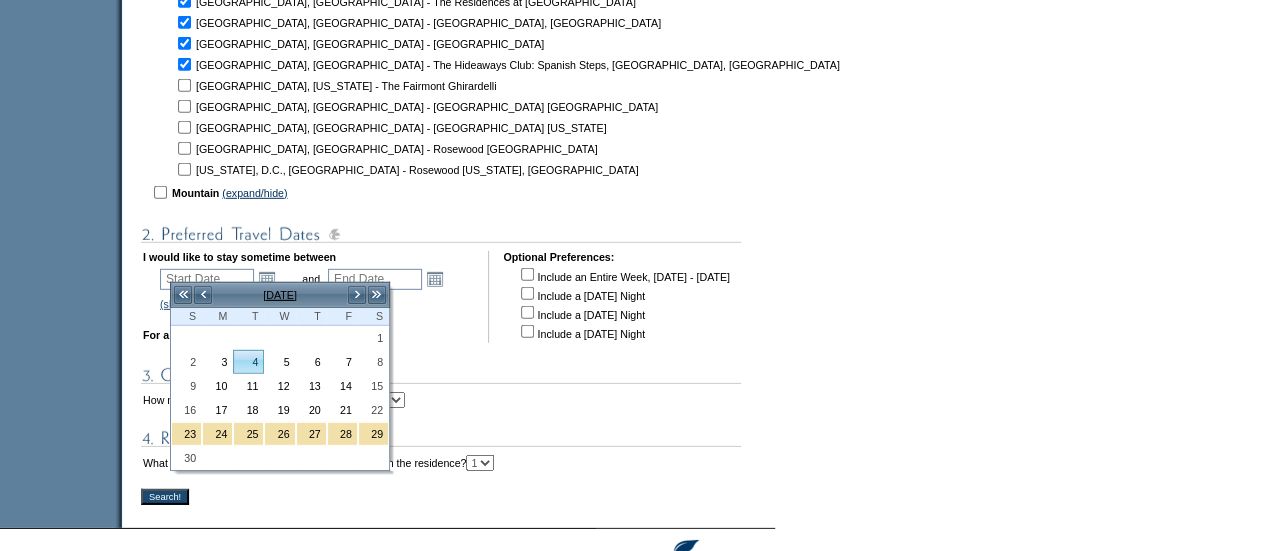 click on "4" at bounding box center (248, 362) 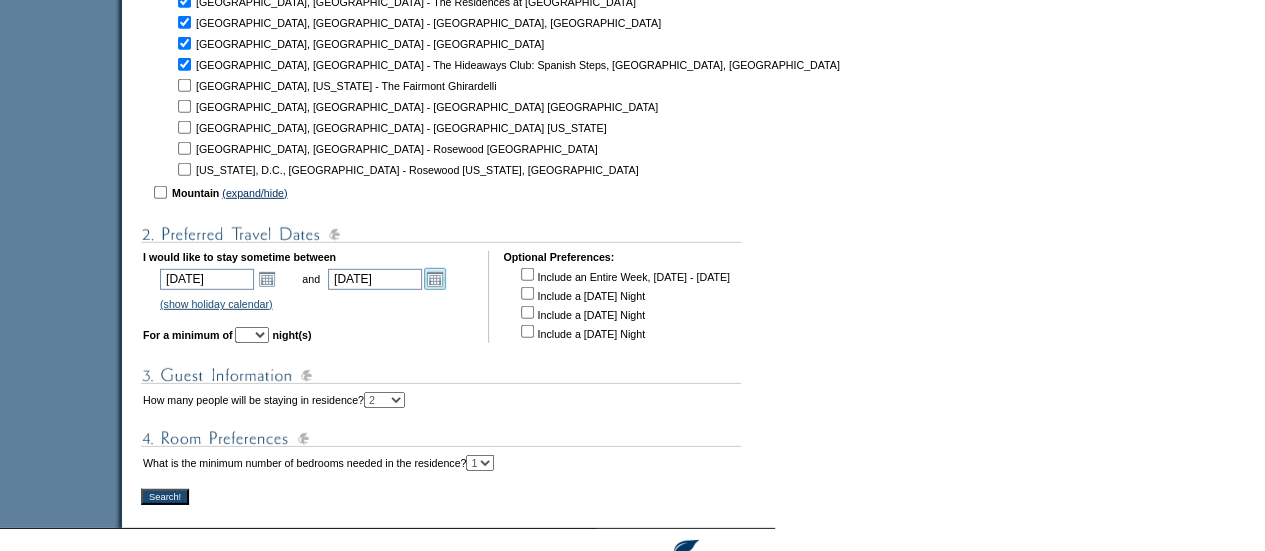 click on "Open the calendar popup." at bounding box center [435, 279] 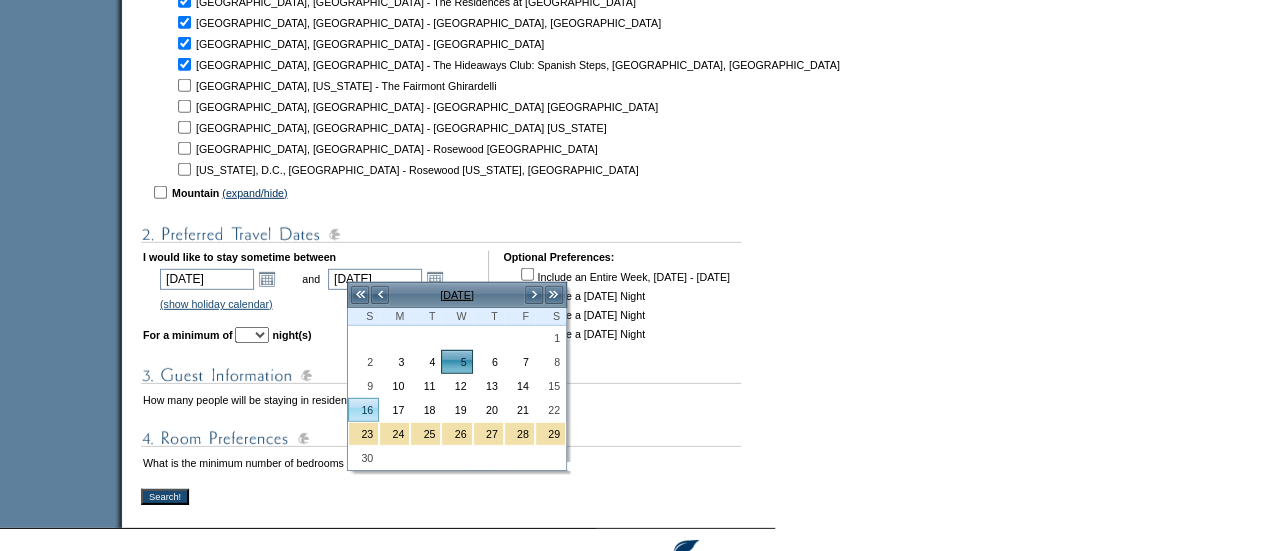 click on "16" at bounding box center [363, 410] 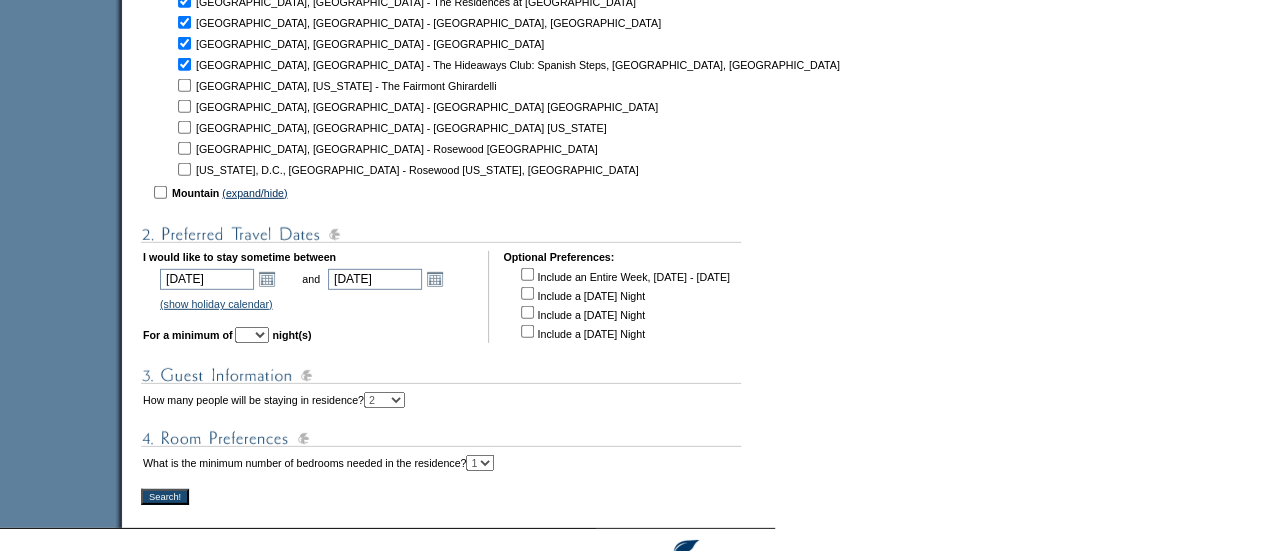 click on "1
2
3
4
5
6
7
8
9
10
11
12
13
14" at bounding box center [252, 335] 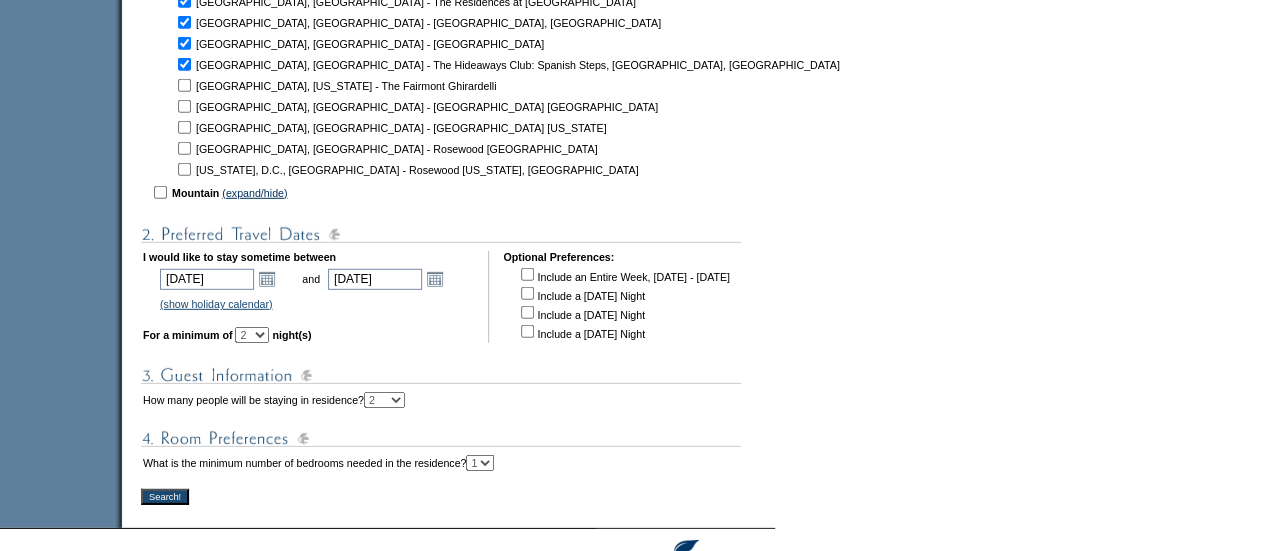 click on "1
2
3
4
5
6
7
8
9
10
11
12
13
14" at bounding box center [252, 335] 